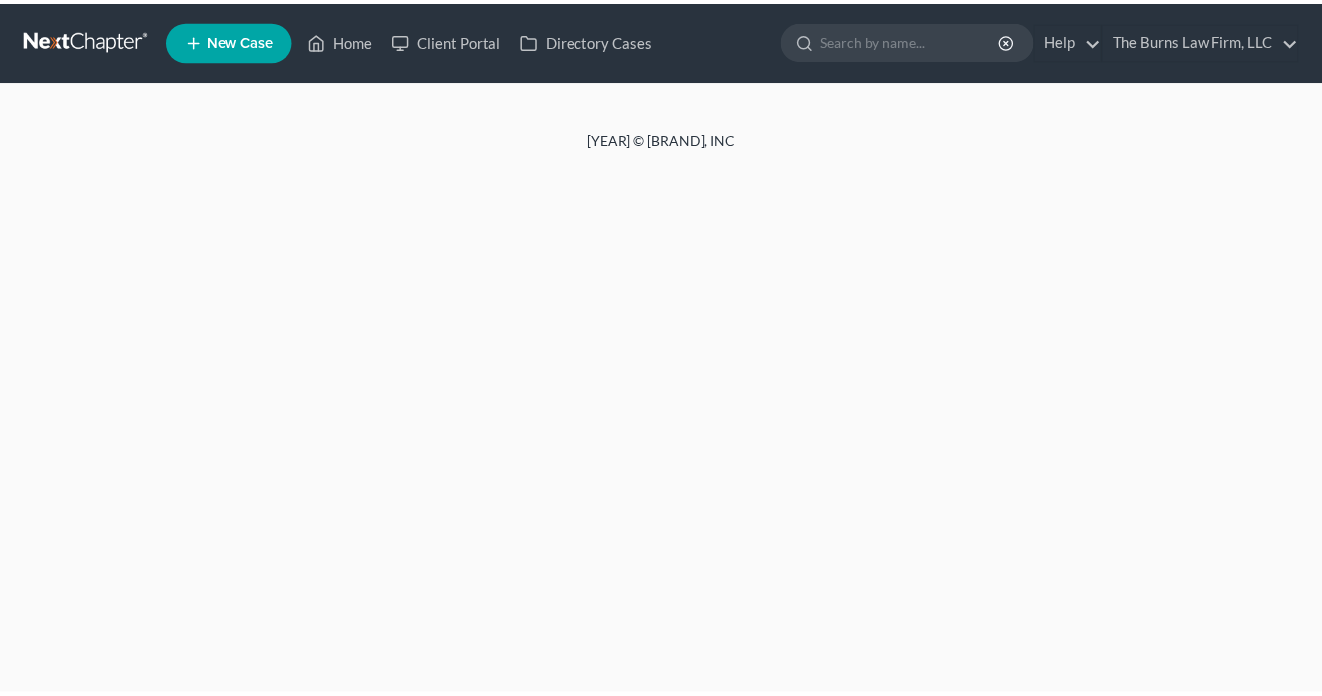 scroll, scrollTop: 0, scrollLeft: 0, axis: both 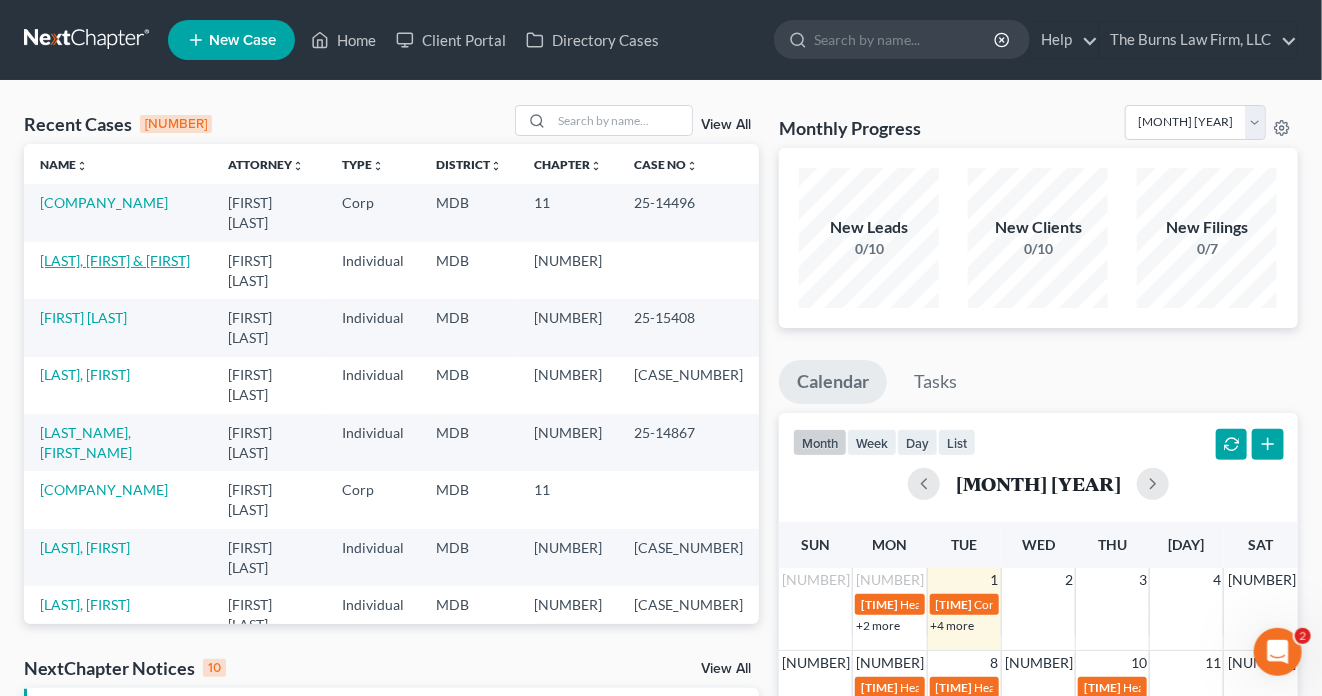click on "[LAST], [FIRST] & [FIRST]" at bounding box center (115, 260) 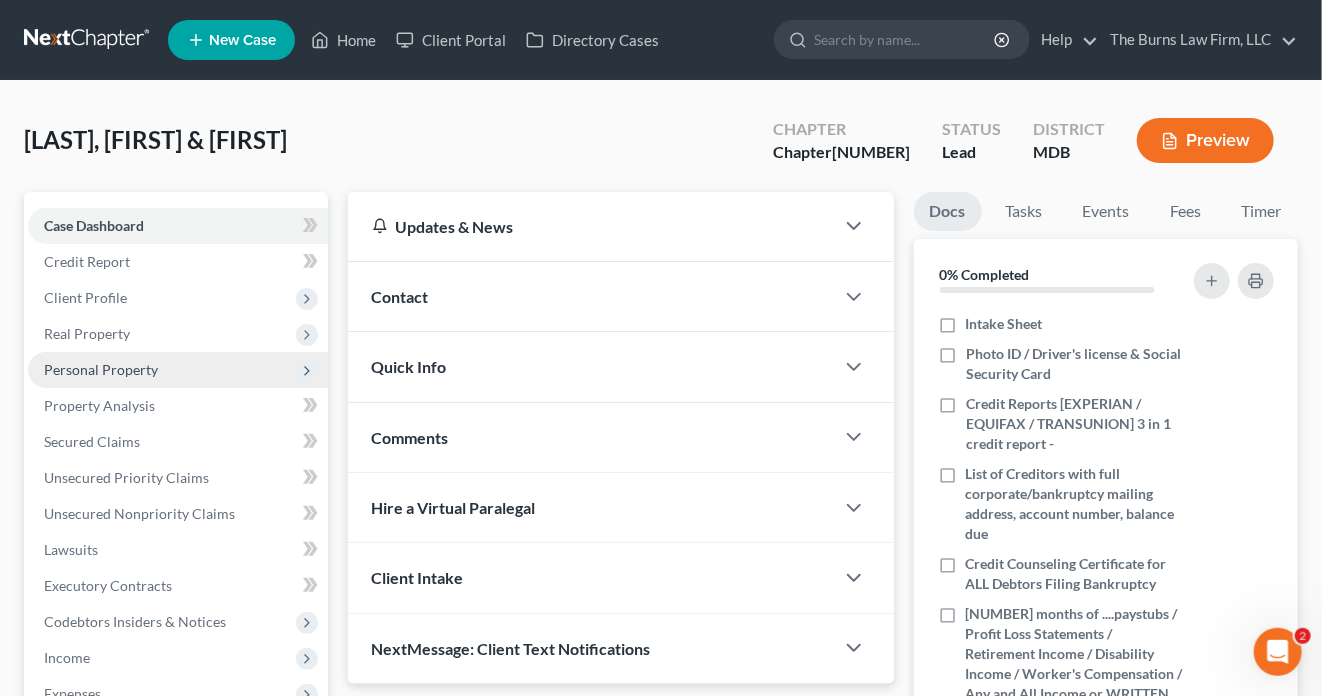 click on "Personal Property" at bounding box center (0, 0) 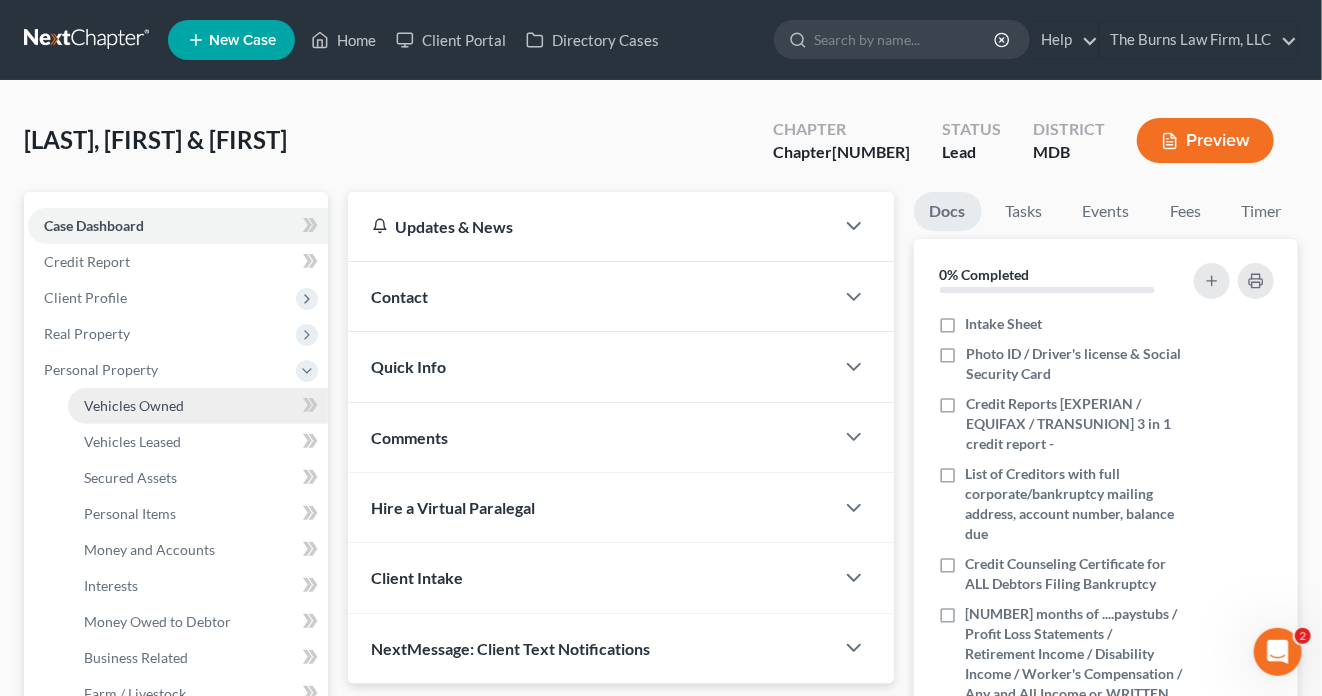 click on "Vehicles Owned" at bounding box center [134, 405] 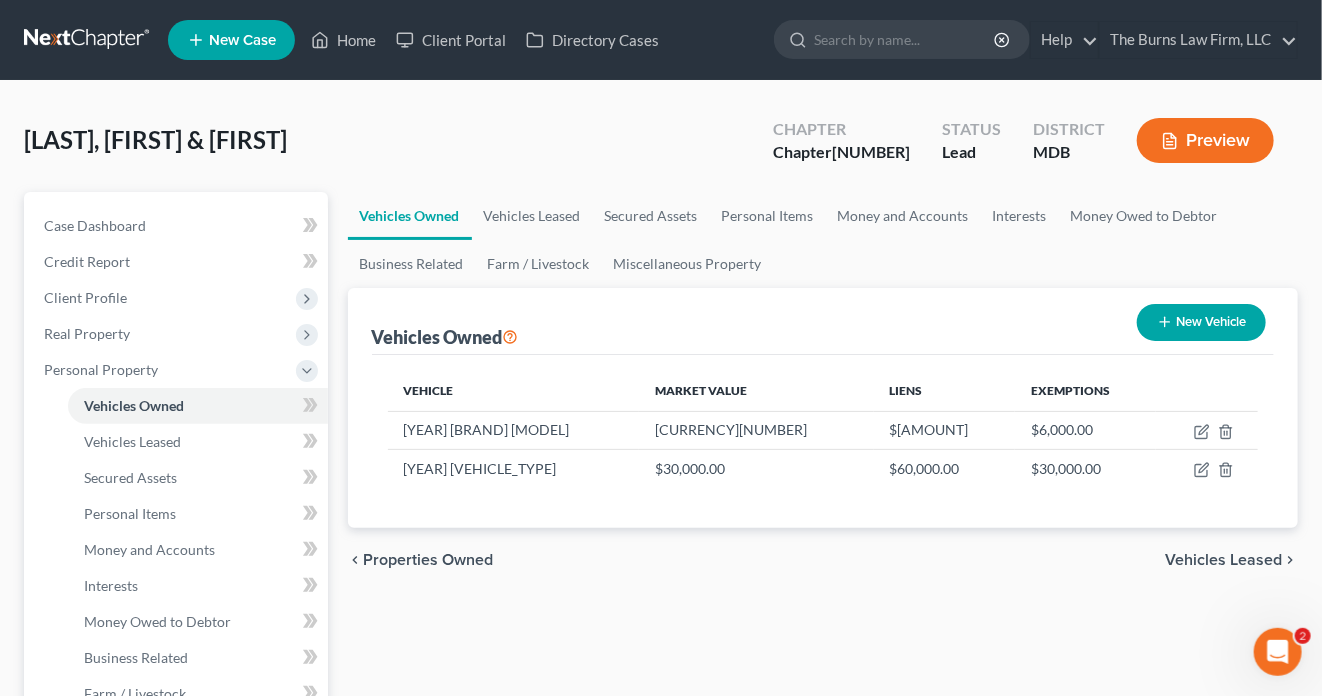 click on "New Vehicle" at bounding box center (1201, 322) 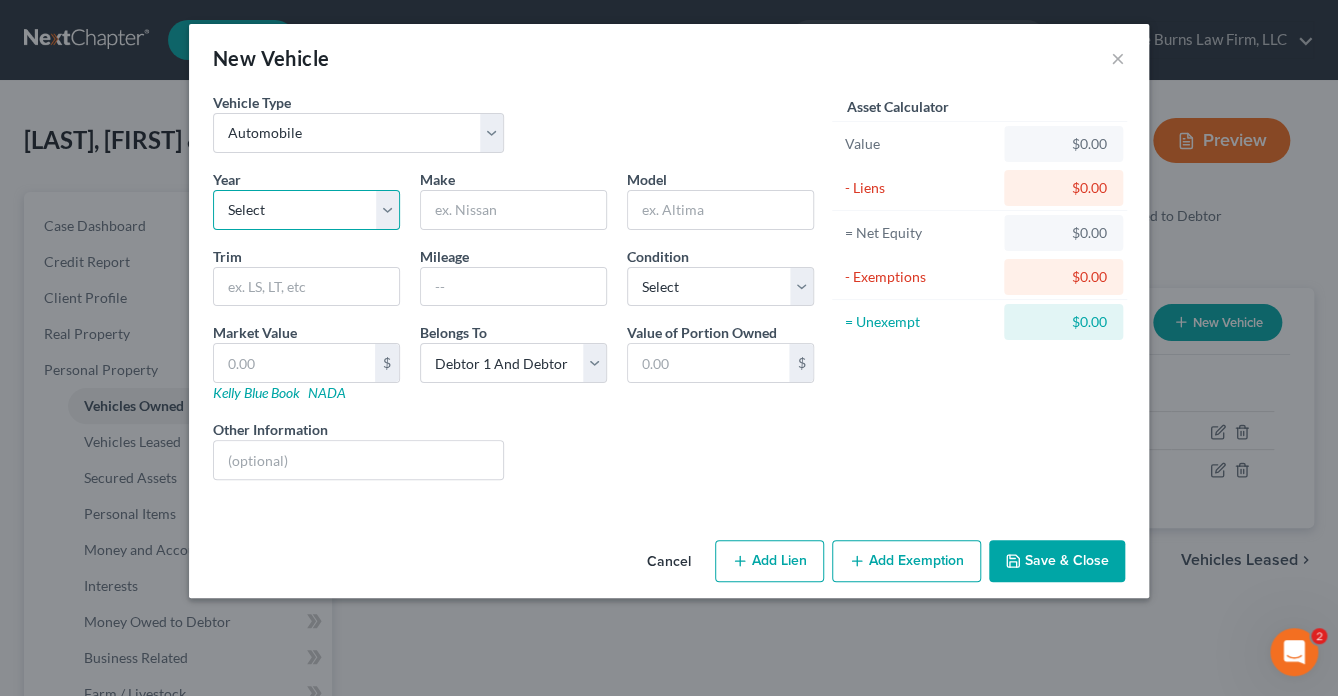 click on "Select 2026 2025 2024 2023 2022 2021 2020 2019 2018 2017 2016 2015 2014 2013 2012 2011 2010 2009 2008 2007 2006 2005 2004 2003 2002 2001 2000 1999 1998 1997 1996 1995 1994 1993 1992 1991 1990 1989 1988 1987 1986 1985 1984 1983 1982 1981 1980 1979 1978 1977 1976 1975 1974 1973 1972 1971 1970 1969 1968 1967 1966 1965 1964 1963 1962 1961 1960 1959 1958 1957 1956 1955 1954 1953 1952 1951 1950 1949 1948 1947 1946 1945 1944 1943 1942 1941 1940 1939 1938 1937 1936 1935 1934 1933 1932 1931 1930 1929 1928 1927 1926 1925 1924 1923 1922 1921 1920 1919 1918 1917 1916 1915 1914 1913 1912 1911 1910 1909 1908 1907 1906 1905 1904 1903 1902 1901" at bounding box center [306, 210] 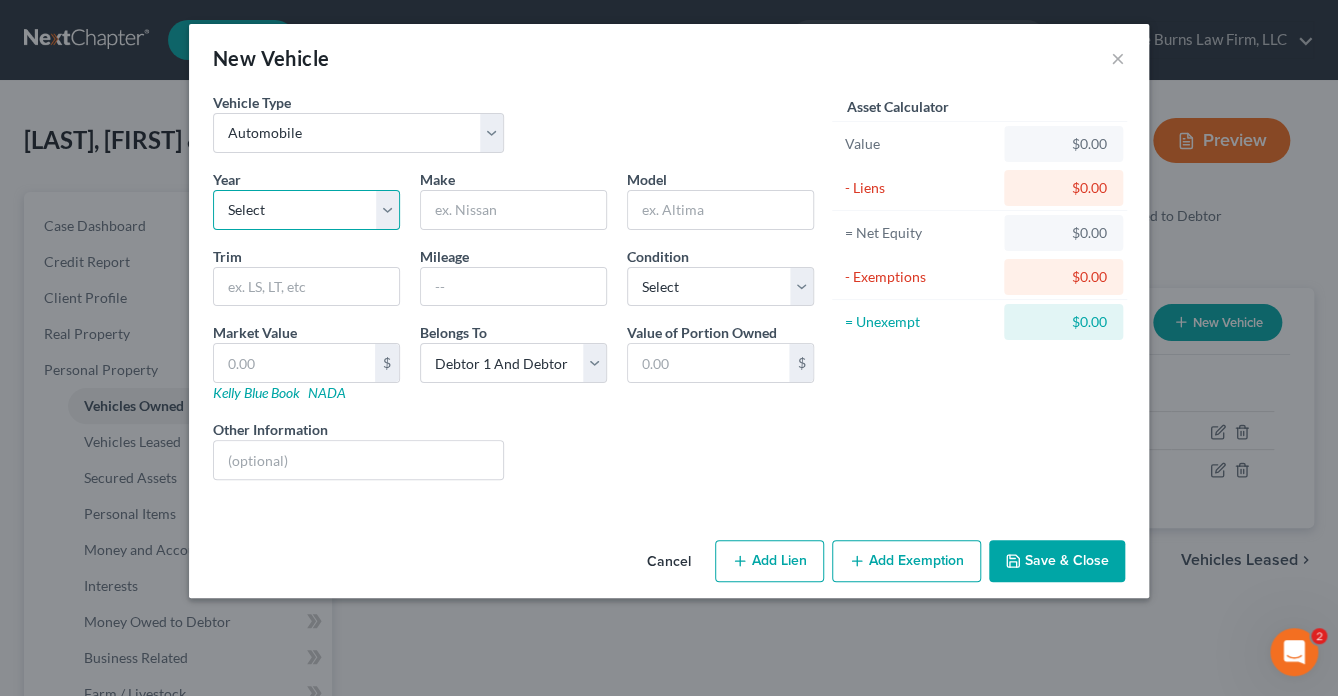 select on "24" 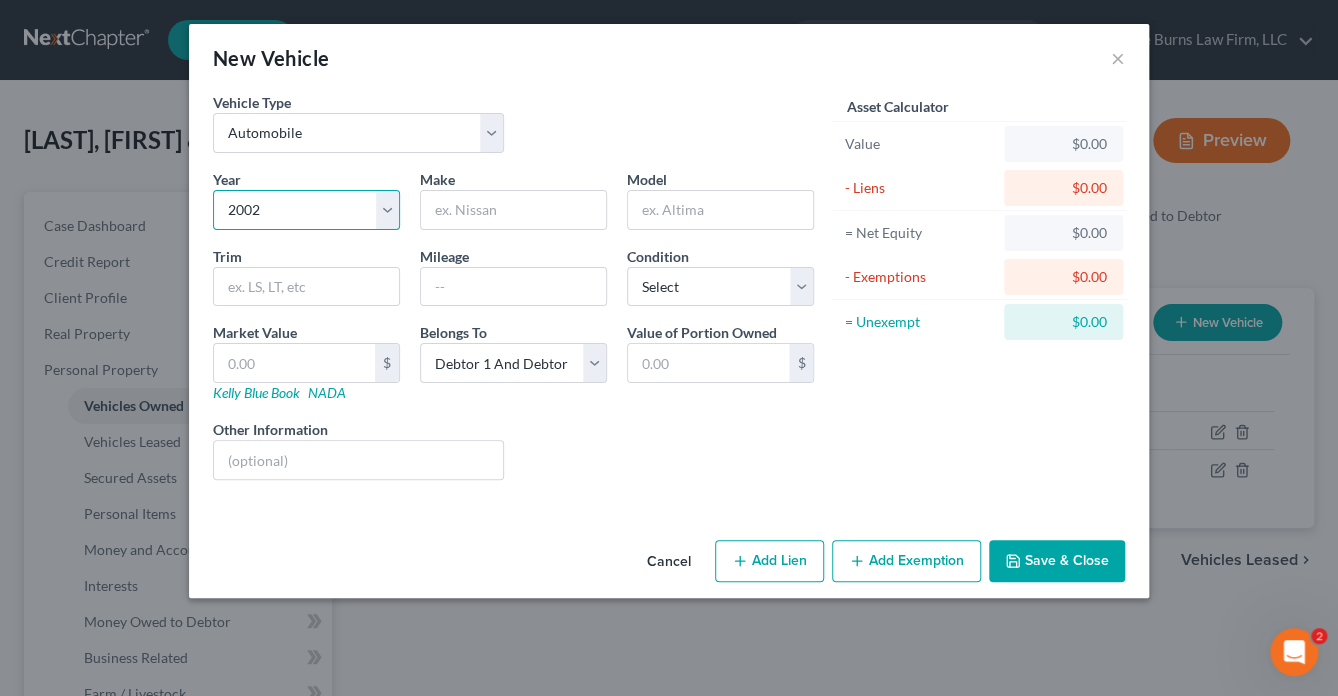 click on "Select 2026 2025 2024 2023 2022 2021 2020 2019 2018 2017 2016 2015 2014 2013 2012 2011 2010 2009 2008 2007 2006 2005 2004 2003 2002 2001 2000 1999 1998 1997 1996 1995 1994 1993 1992 1991 1990 1989 1988 1987 1986 1985 1984 1983 1982 1981 1980 1979 1978 1977 1976 1975 1974 1973 1972 1971 1970 1969 1968 1967 1966 1965 1964 1963 1962 1961 1960 1959 1958 1957 1956 1955 1954 1953 1952 1951 1950 1949 1948 1947 1946 1945 1944 1943 1942 1941 1940 1939 1938 1937 1936 1935 1934 1933 1932 1931 1930 1929 1928 1927 1926 1925 1924 1923 1922 1921 1920 1919 1918 1917 1916 1915 1914 1913 1912 1911 1910 1909 1908 1907 1906 1905 1904 1903 1902 1901" at bounding box center (306, 210) 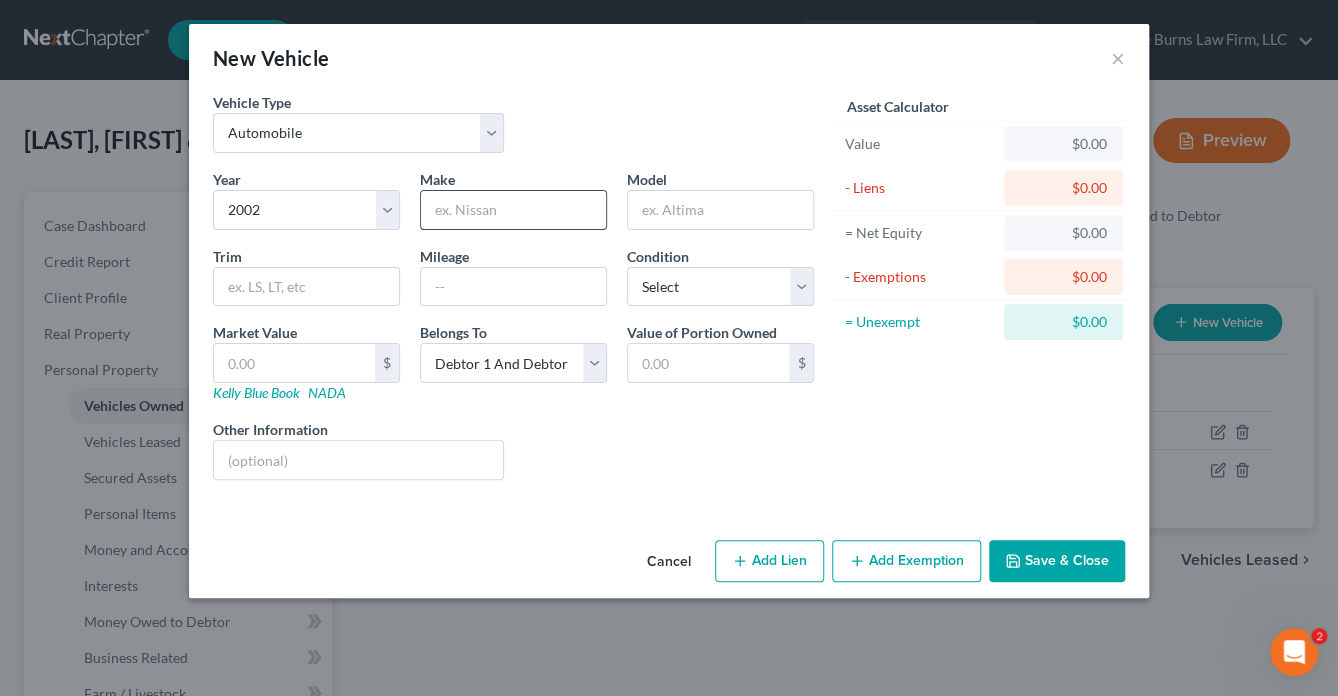click at bounding box center [513, 210] 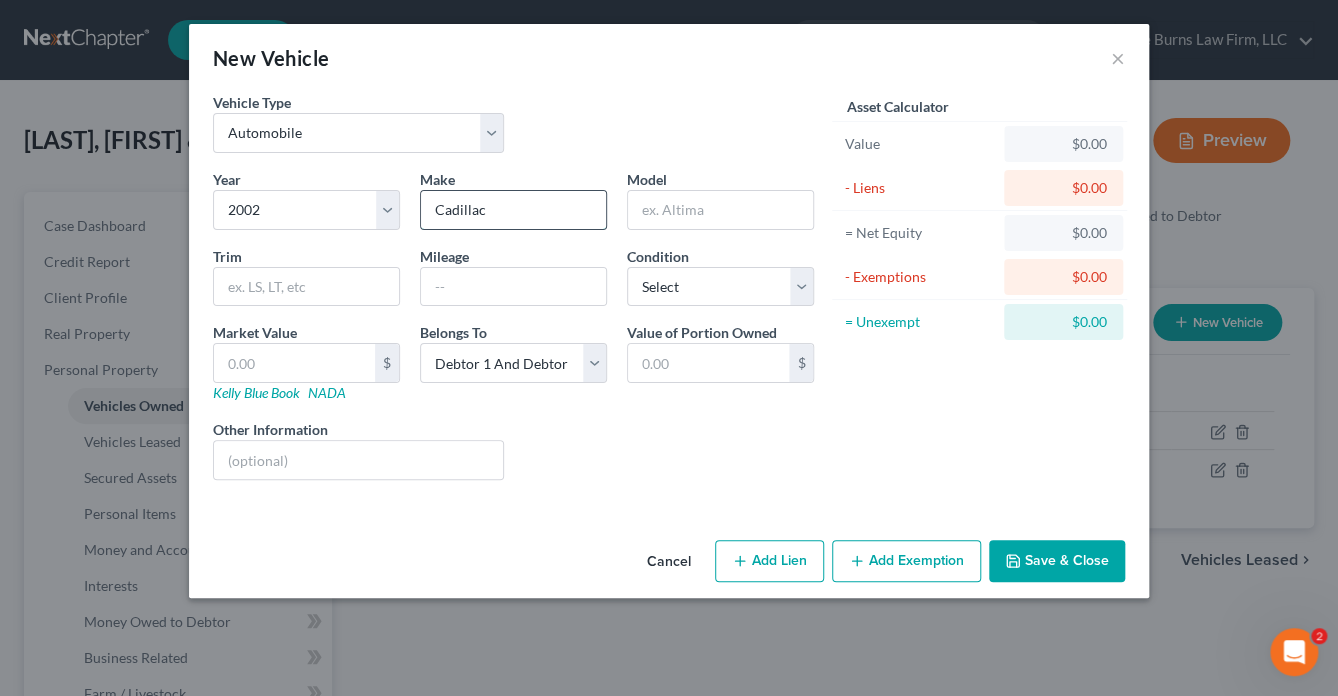 type on "Cadillac" 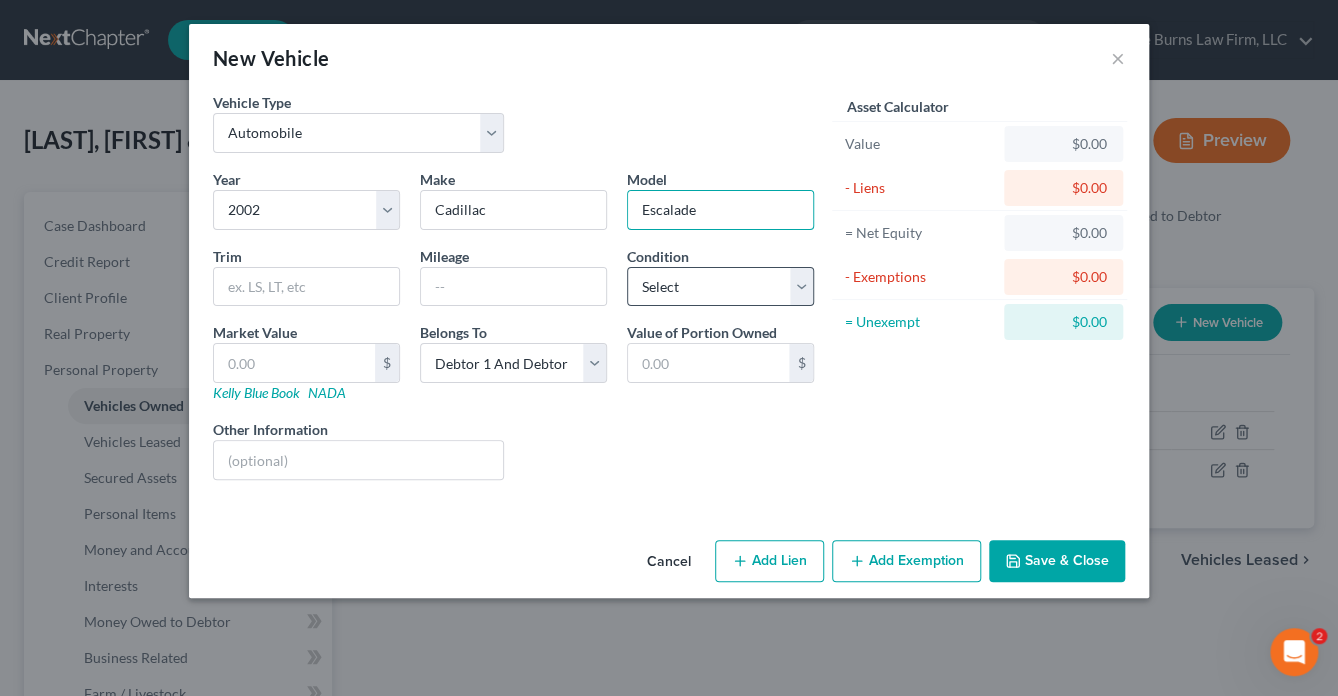 type on "Escalade" 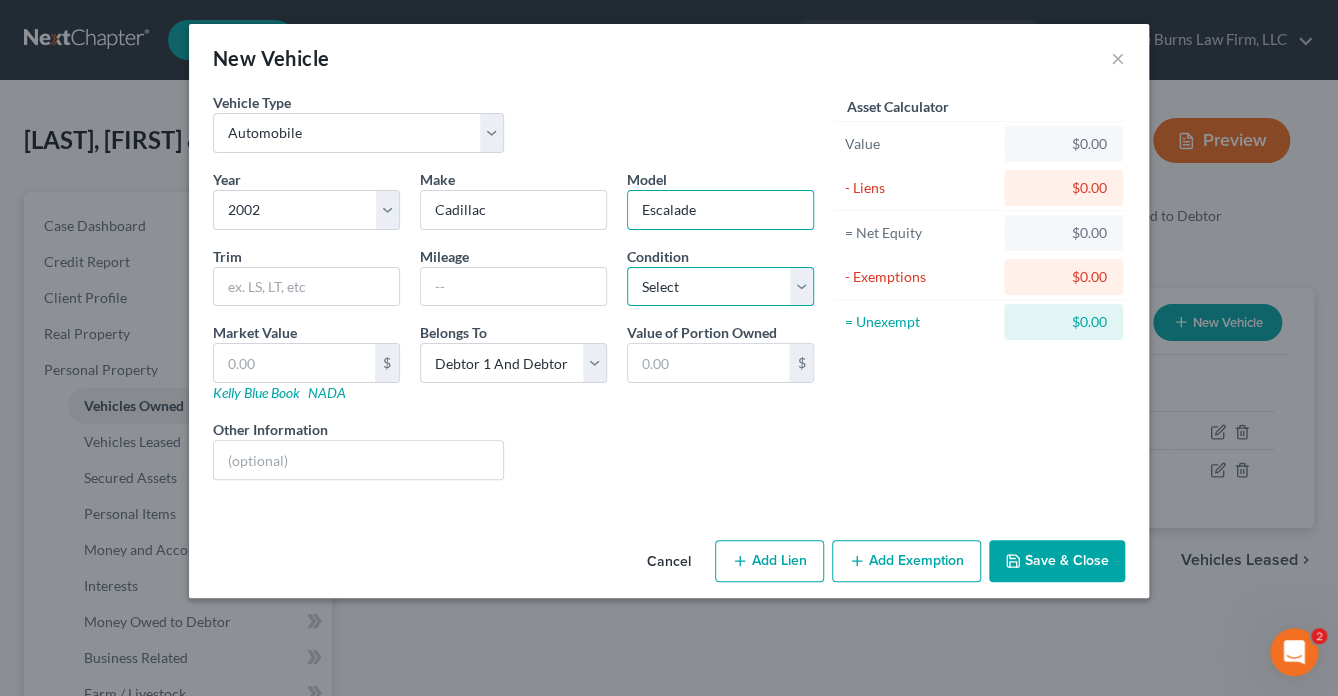 click on "Select Excellent Very Good Good Fair Poor" at bounding box center [720, 287] 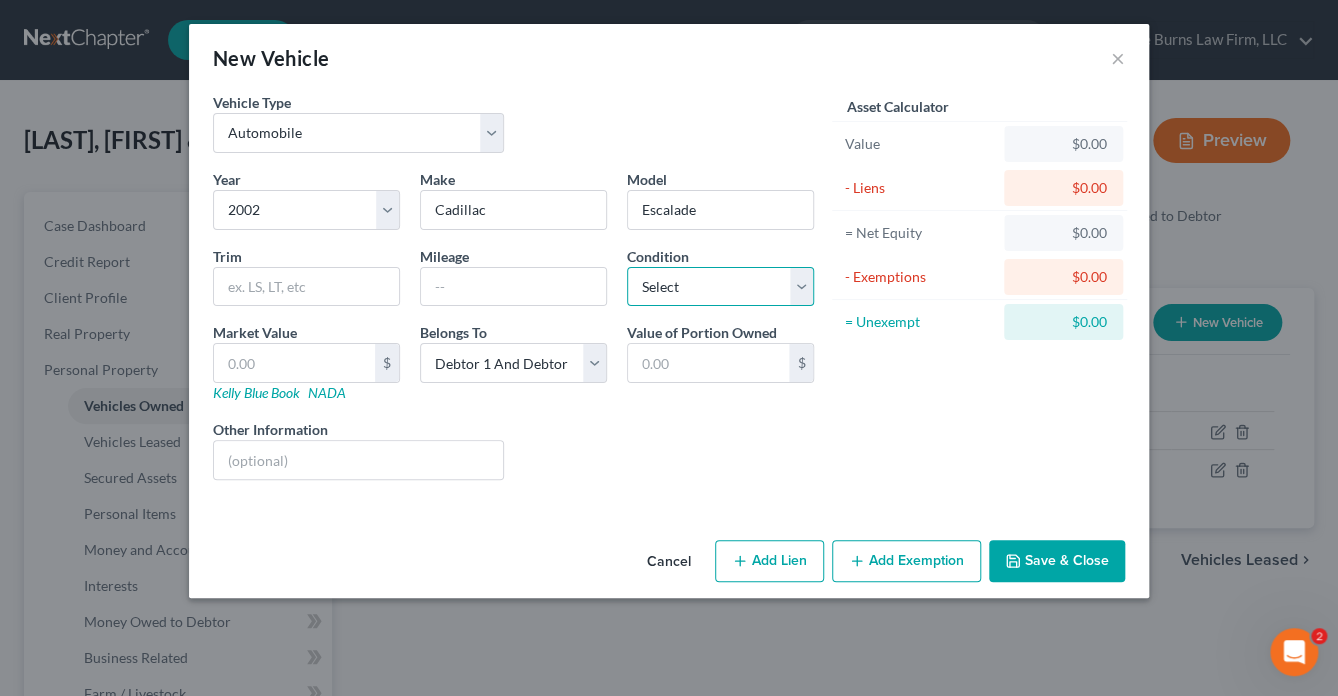 select on "4" 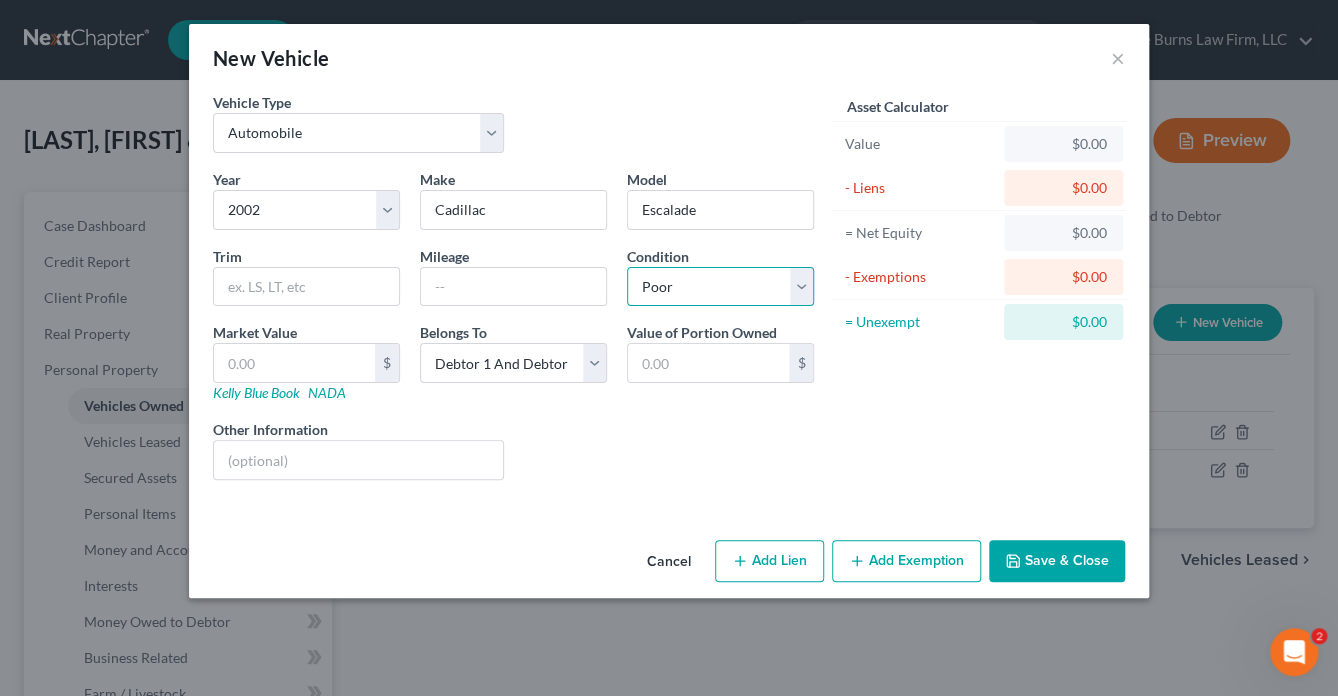 click on "Select Excellent Very Good Good Fair Poor" at bounding box center [720, 287] 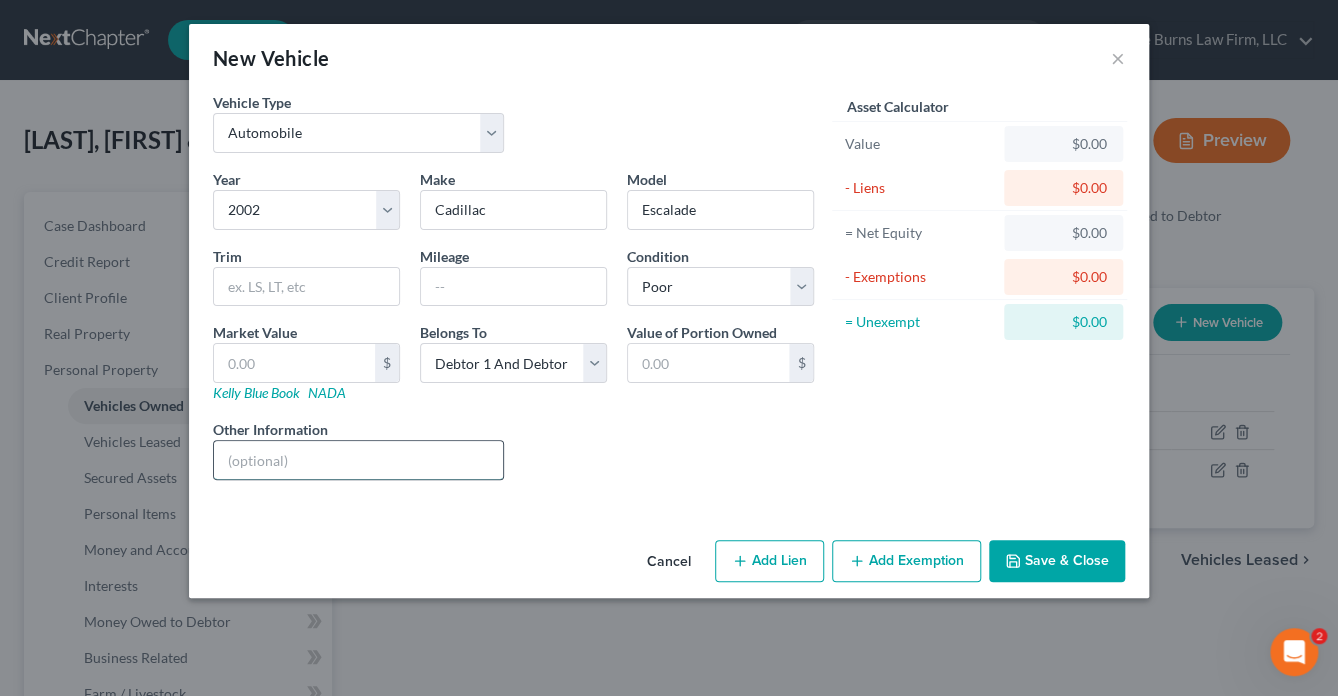 click at bounding box center (358, 460) 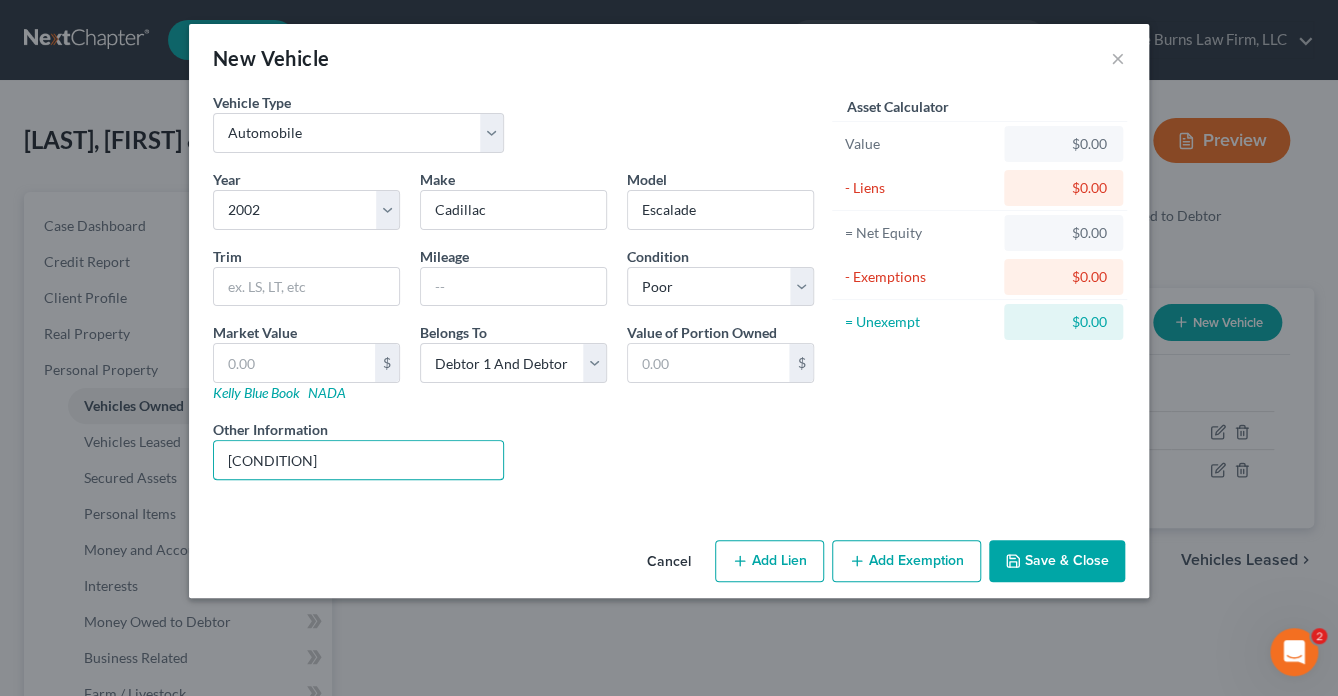 type on "[CONDITION]" 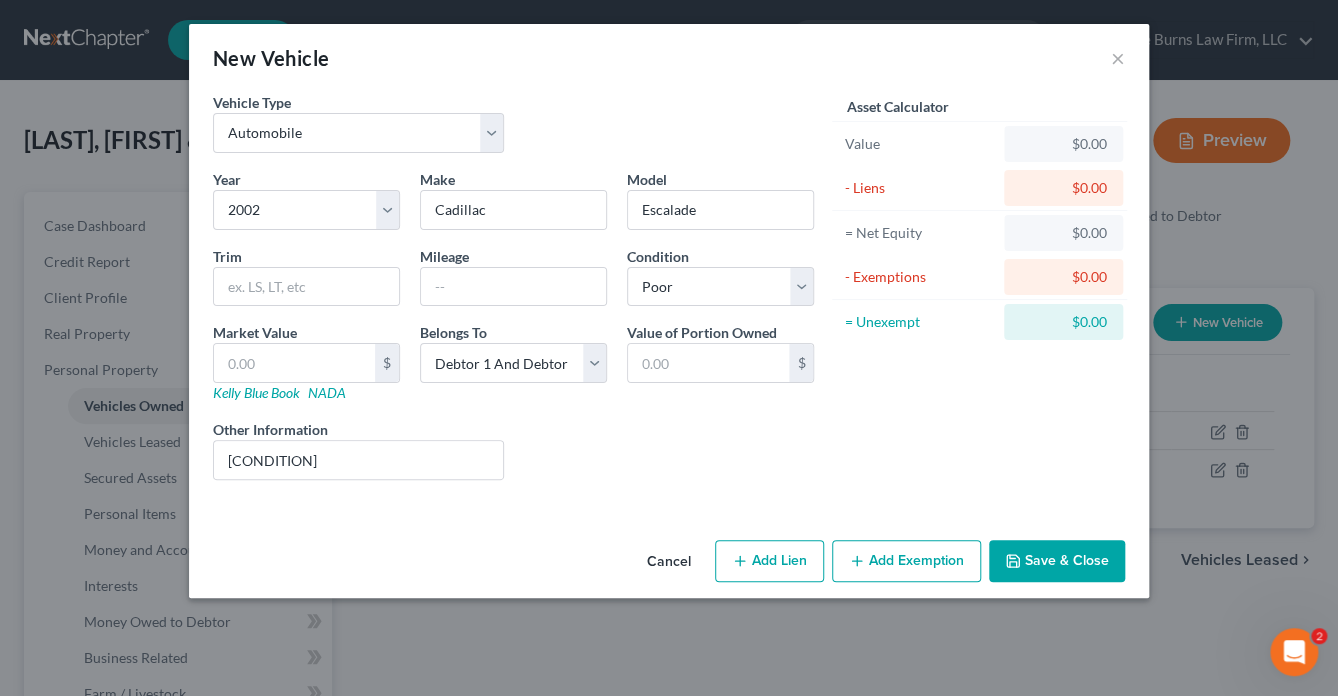 click on "New Vehicle × Vehicle Type Select Automobile Truck Trailer Watercraft Aircraft Motor Home Atv Other Vehicle Year Select 2026 2025 2024 2023 2022 2021 2020 2019 2018 2017 2016 2015 2014 2013 2012 2011 2010 2009 2008 2007 2006 2005 2004 2003 2002 2001 2000 1999 1998 1997 1996 1995 1994 1993 1992 1991 1990 1989 1988 1987 1986 1985 1984 1983 1982 1981 1980 1979 1978 1977 1976 1975 1974 1973 1972 1971 1970 1969 1968 1967 1966 1965 1964 1963 1962 1961 1960 1959 1958 1957 1956 1955 1954 1953 1952 1951 1950 1949 1948 1947 1946 1945 1944 1943 1942 1941 1940 1939 1938 1937 1936 1935 1934 1933 1932 1931 1930 1929 1928 1927 1926 1925 1924 1923 1922 1921 1920 1919 1918 1917 1916 1915 1914 1913 1912 1911 1910 1909 1908 1907 1906 1905 1904 1903 1902 1901
Make
*
Cadillac Model Escalade Trim Mileage Condition Select Excellent Very Good Good Fair Poor Market Value $ Kelly Blue Book NADA
Belongs To
*
Select Debtor 1 Only Debtor 2 Only Debtor 1 And Debtor 2 Only Community Property $
Liens" at bounding box center [669, 348] 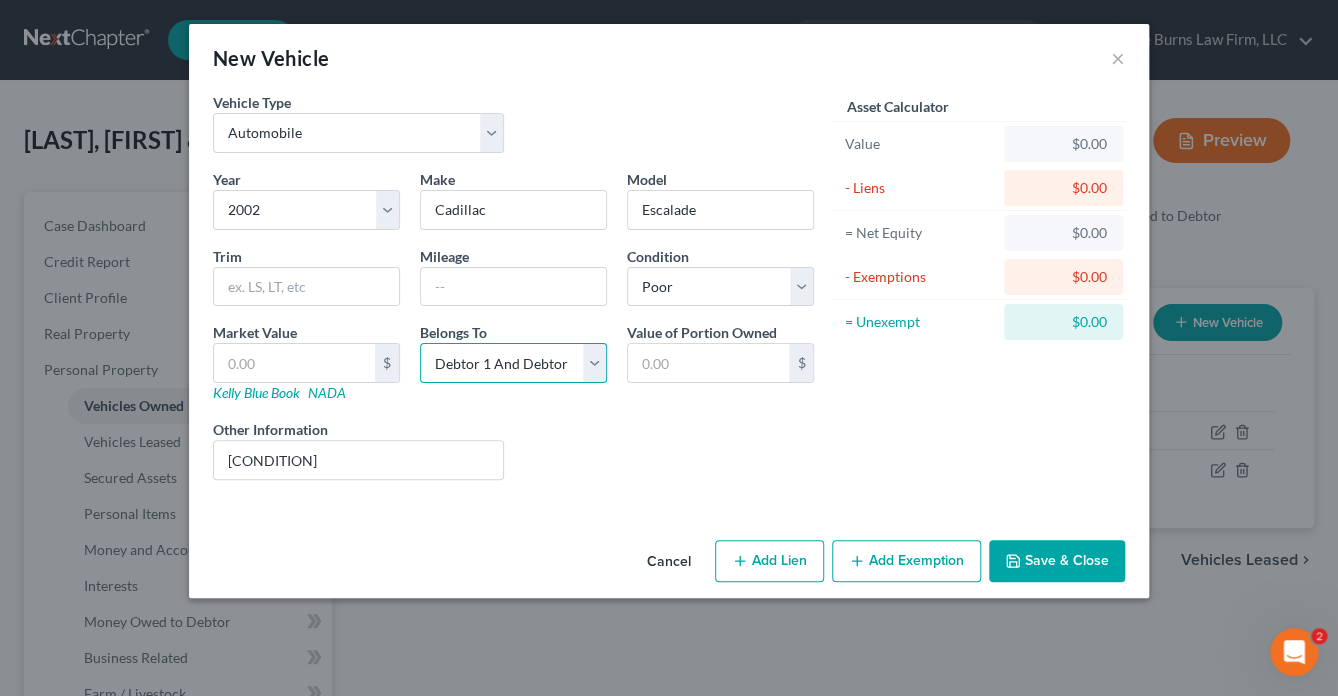 click on "Select Debtor 1 Only Debtor 2 Only Debtor 1 And Debtor 2 Only At Least One Of The Debtors And Another Community Property" at bounding box center [513, 363] 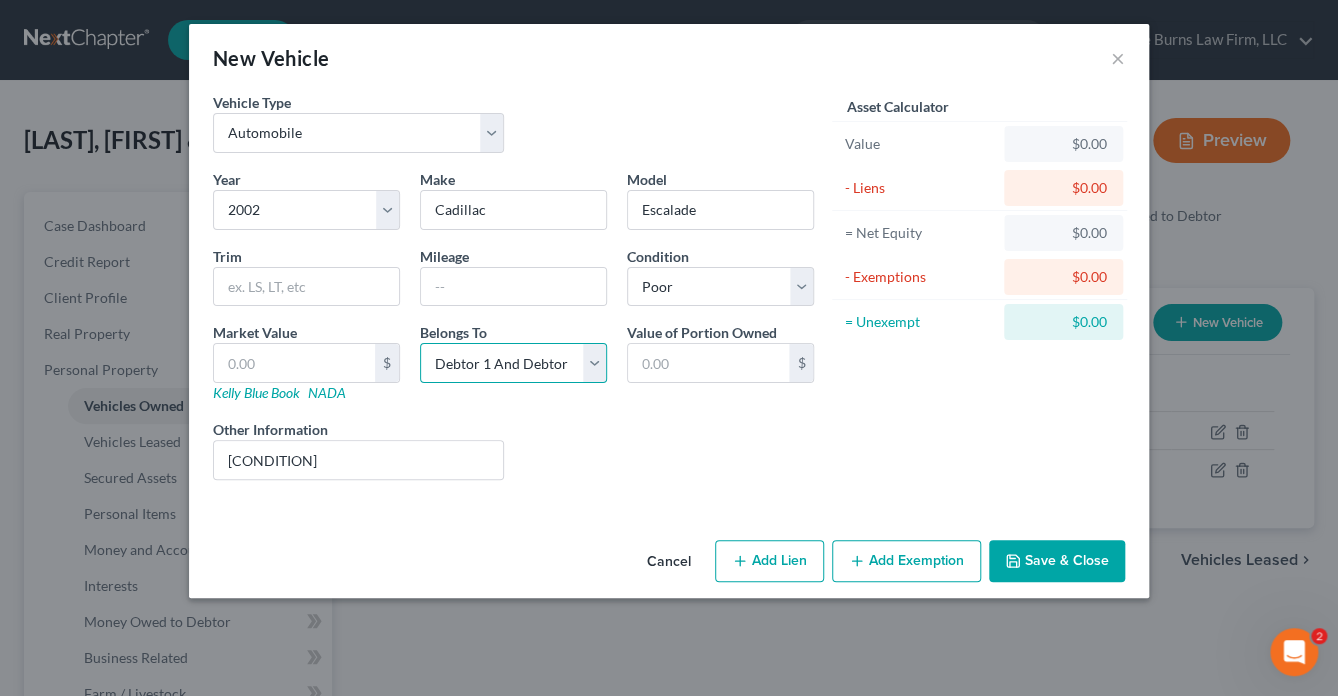 select on "0" 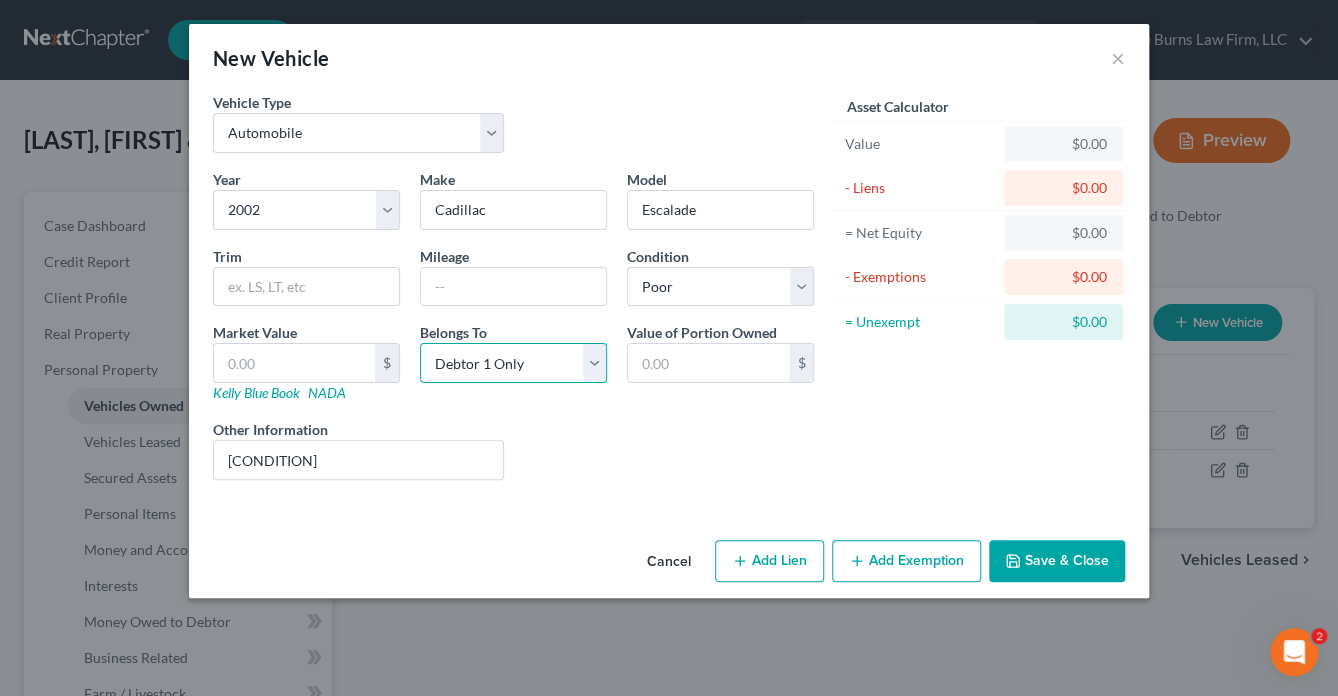 click on "Select Debtor 1 Only Debtor 2 Only Debtor 1 And Debtor 2 Only At Least One Of The Debtors And Another Community Property" at bounding box center [513, 363] 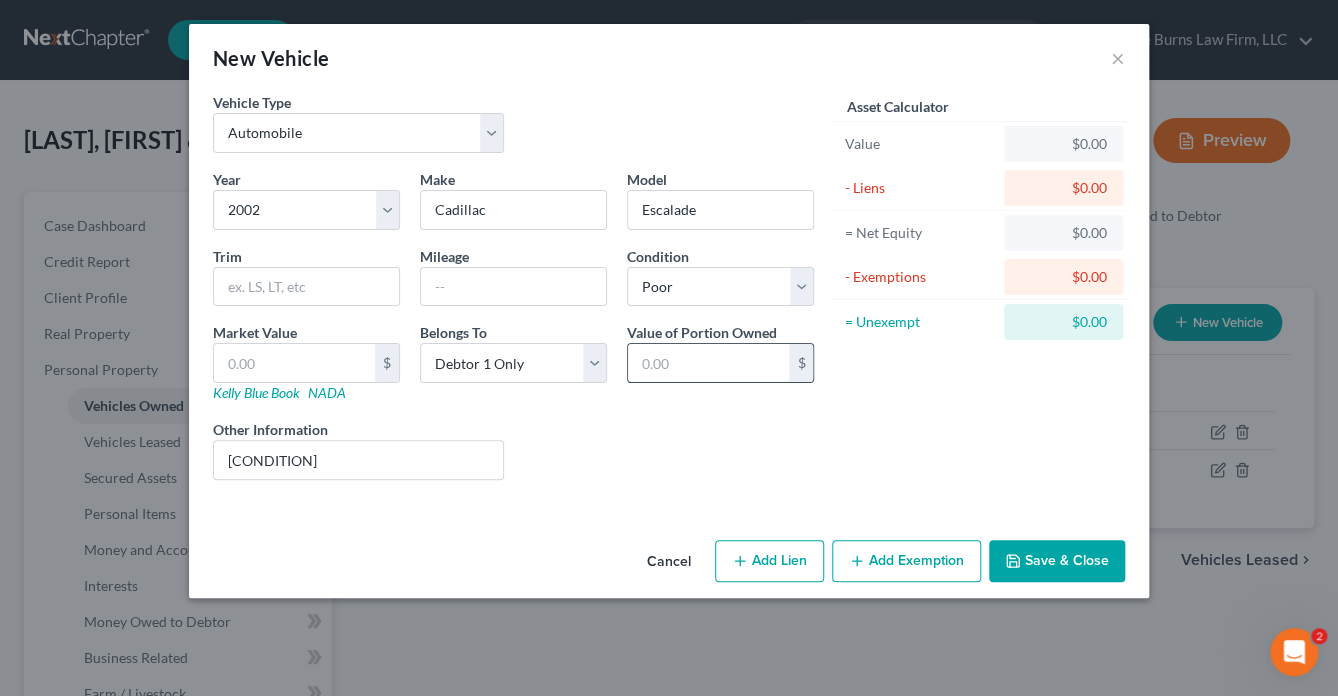 click at bounding box center [708, 363] 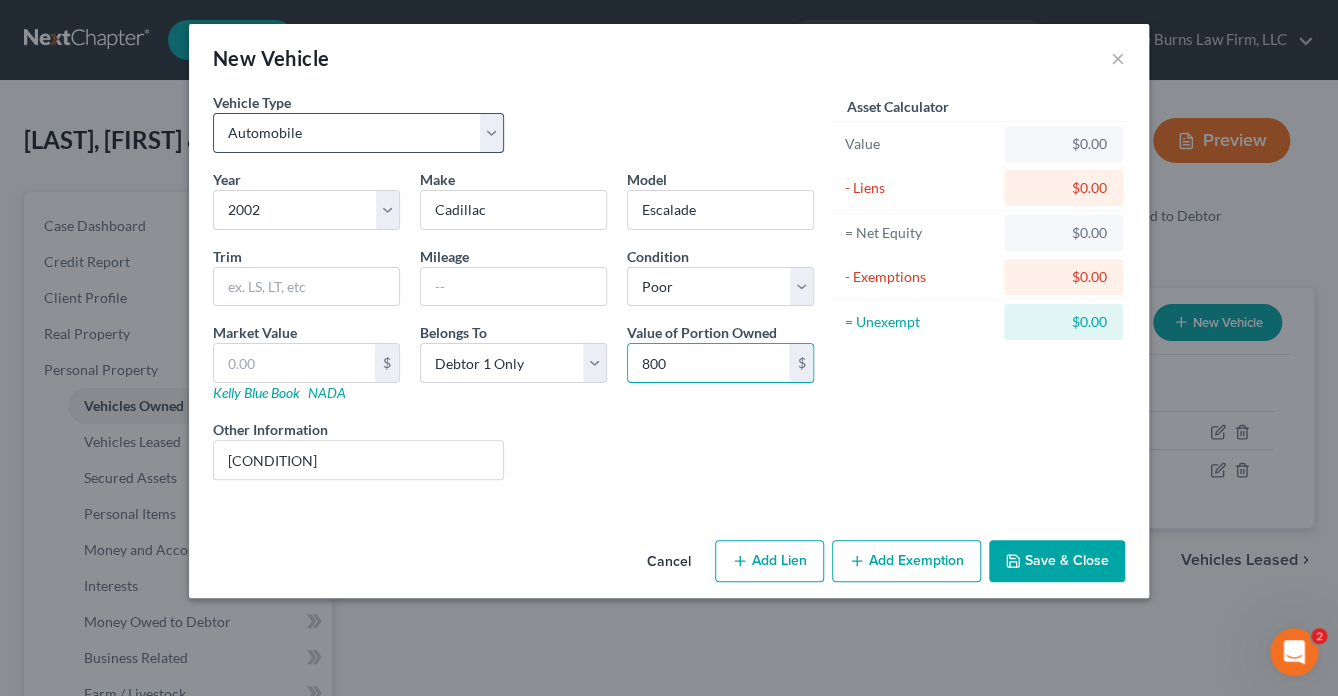 type on "800" 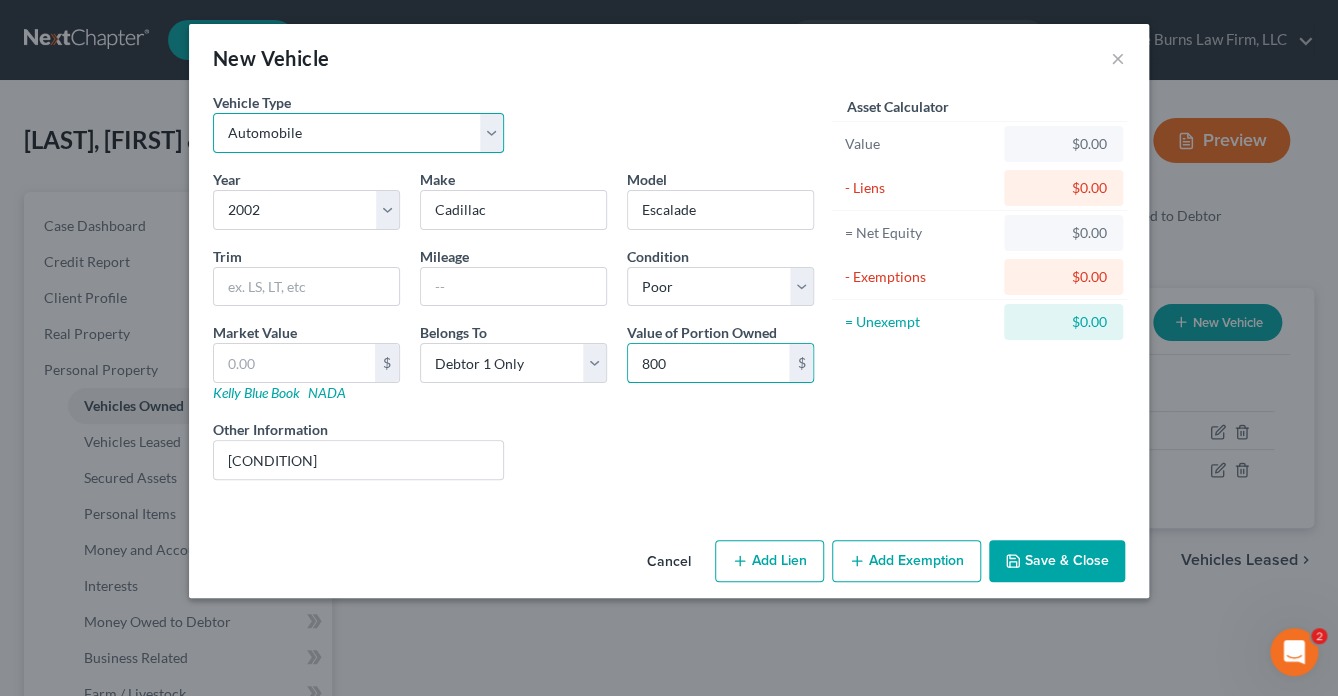 click on "Select Automobile Truck Trailer Watercraft Aircraft Motor Home Atv Other Vehicle" at bounding box center [358, 133] 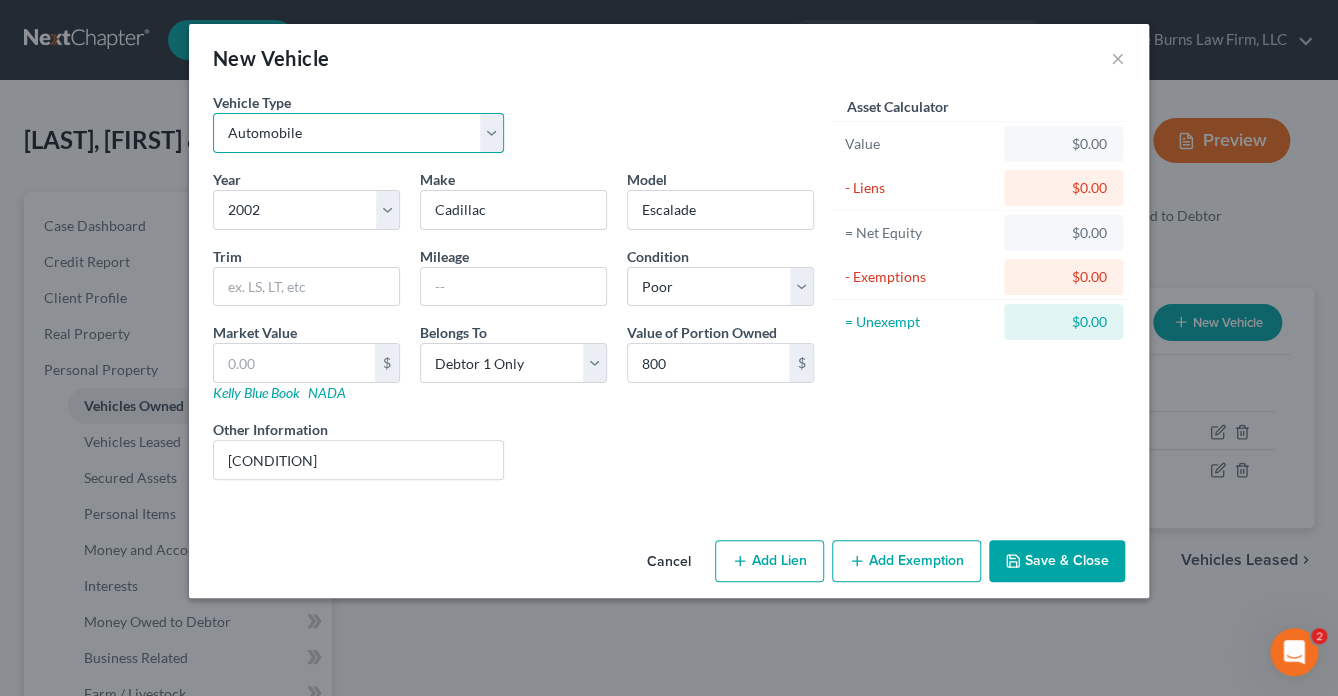 click on "Select Automobile Truck Trailer Watercraft Aircraft Motor Home Atv Other Vehicle" at bounding box center (358, 133) 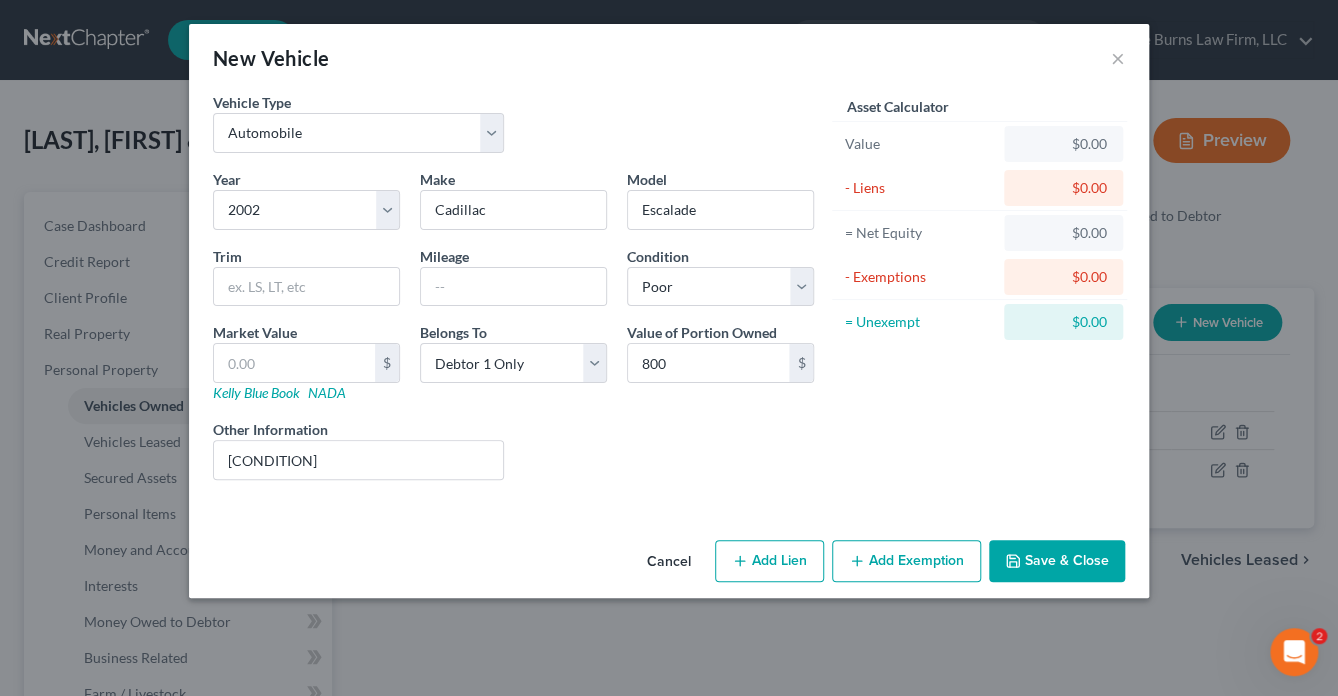 click on "Save & Close" at bounding box center (1057, 561) 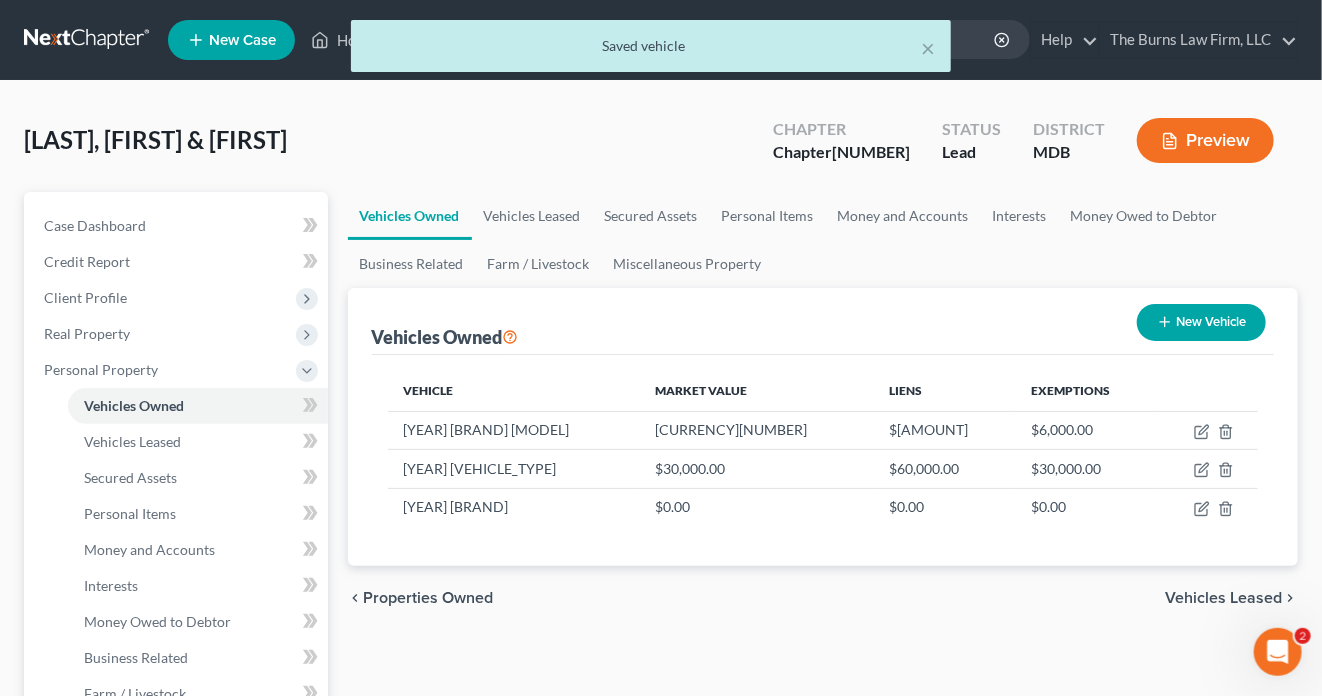click on "New Vehicle" at bounding box center (1201, 322) 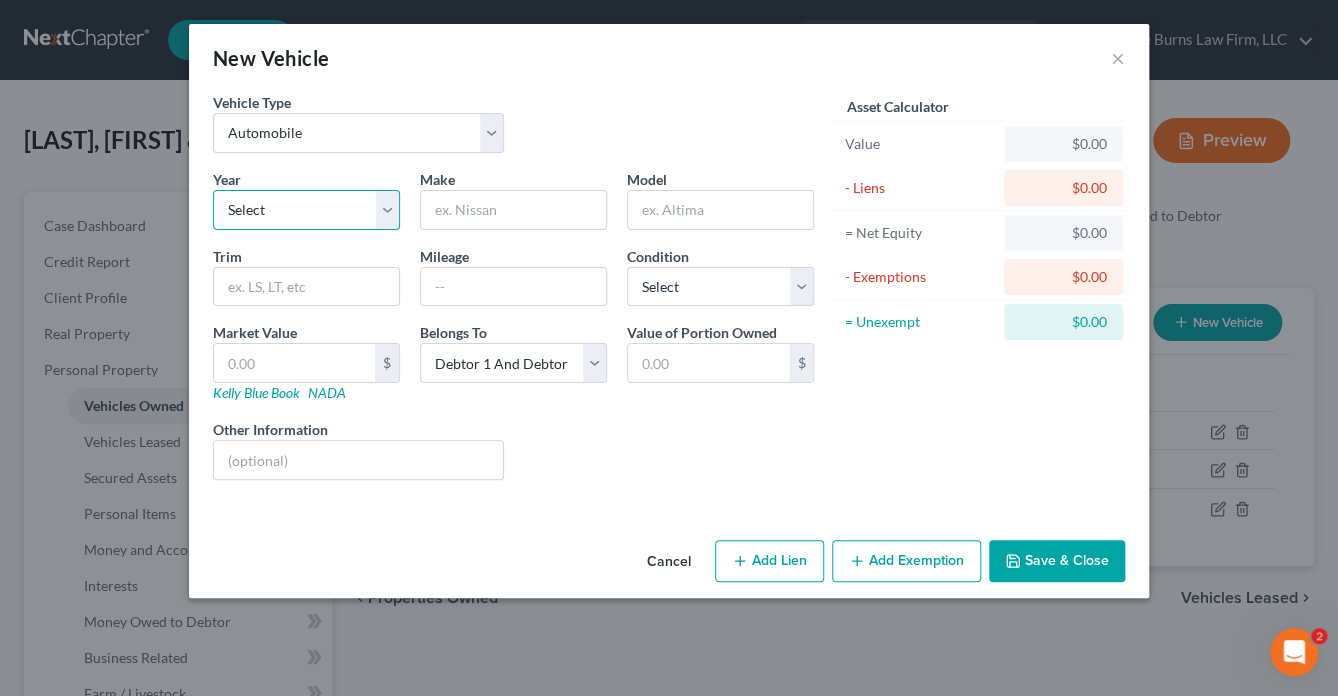 click on "Select 2026 2025 2024 2023 2022 2021 2020 2019 2018 2017 2016 2015 2014 2013 2012 2011 2010 2009 2008 2007 2006 2005 2004 2003 2002 2001 2000 1999 1998 1997 1996 1995 1994 1993 1992 1991 1990 1989 1988 1987 1986 1985 1984 1983 1982 1981 1980 1979 1978 1977 1976 1975 1974 1973 1972 1971 1970 1969 1968 1967 1966 1965 1964 1963 1962 1961 1960 1959 1958 1957 1956 1955 1954 1953 1952 1951 1950 1949 1948 1947 1946 1945 1944 1943 1942 1941 1940 1939 1938 1937 1936 1935 1934 1933 1932 1931 1930 1929 1928 1927 1926 1925 1924 1923 1922 1921 1920 1919 1918 1917 1916 1915 1914 1913 1912 1911 1910 1909 1908 1907 1906 1905 1904 1903 1902 1901" at bounding box center [306, 210] 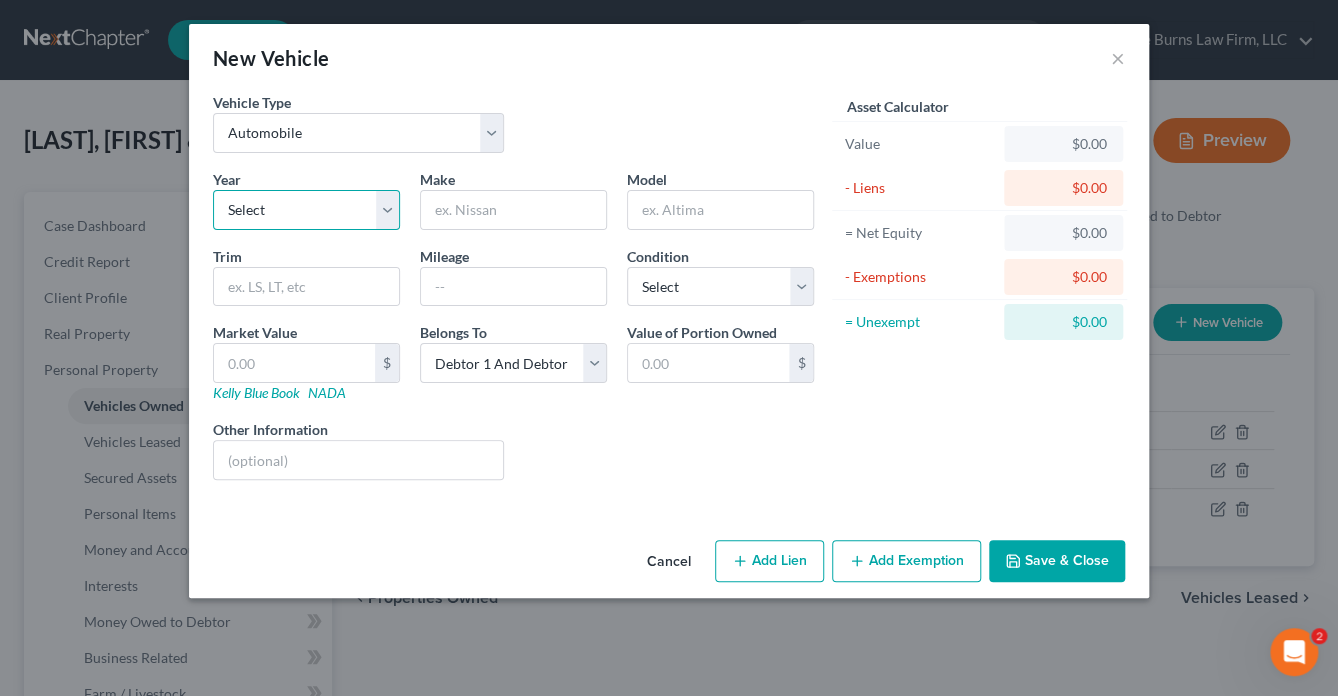 select on "[NUMBER]" 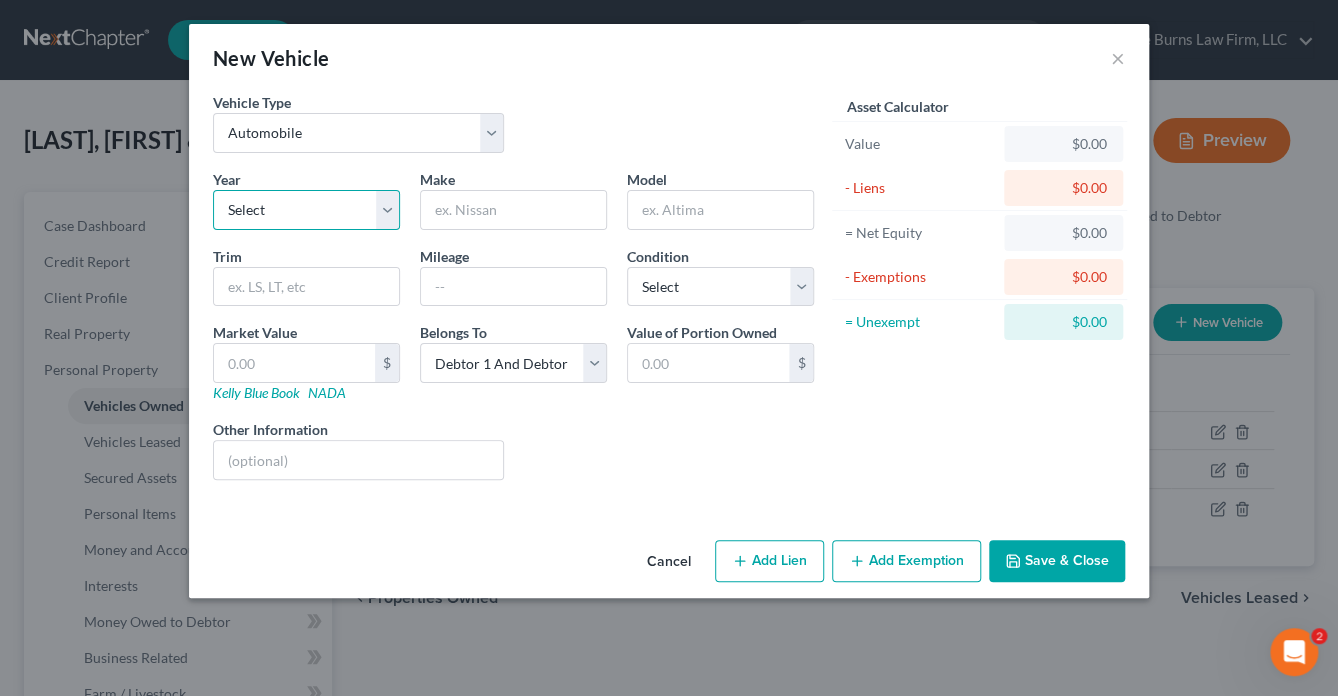 click on "Select 2026 2025 2024 2023 2022 2021 2020 2019 2018 2017 2016 2015 2014 2013 2012 2011 2010 2009 2008 2007 2006 2005 2004 2003 2002 2001 2000 1999 1998 1997 1996 1995 1994 1993 1992 1991 1990 1989 1988 1987 1986 1985 1984 1983 1982 1981 1980 1979 1978 1977 1976 1975 1974 1973 1972 1971 1970 1969 1968 1967 1966 1965 1964 1963 1962 1961 1960 1959 1958 1957 1956 1955 1954 1953 1952 1951 1950 1949 1948 1947 1946 1945 1944 1943 1942 1941 1940 1939 1938 1937 1936 1935 1934 1933 1932 1931 1930 1929 1928 1927 1926 1925 1924 1923 1922 1921 1920 1919 1918 1917 1916 1915 1914 1913 1912 1911 1910 1909 1908 1907 1906 1905 1904 1903 1902 1901" at bounding box center (306, 210) 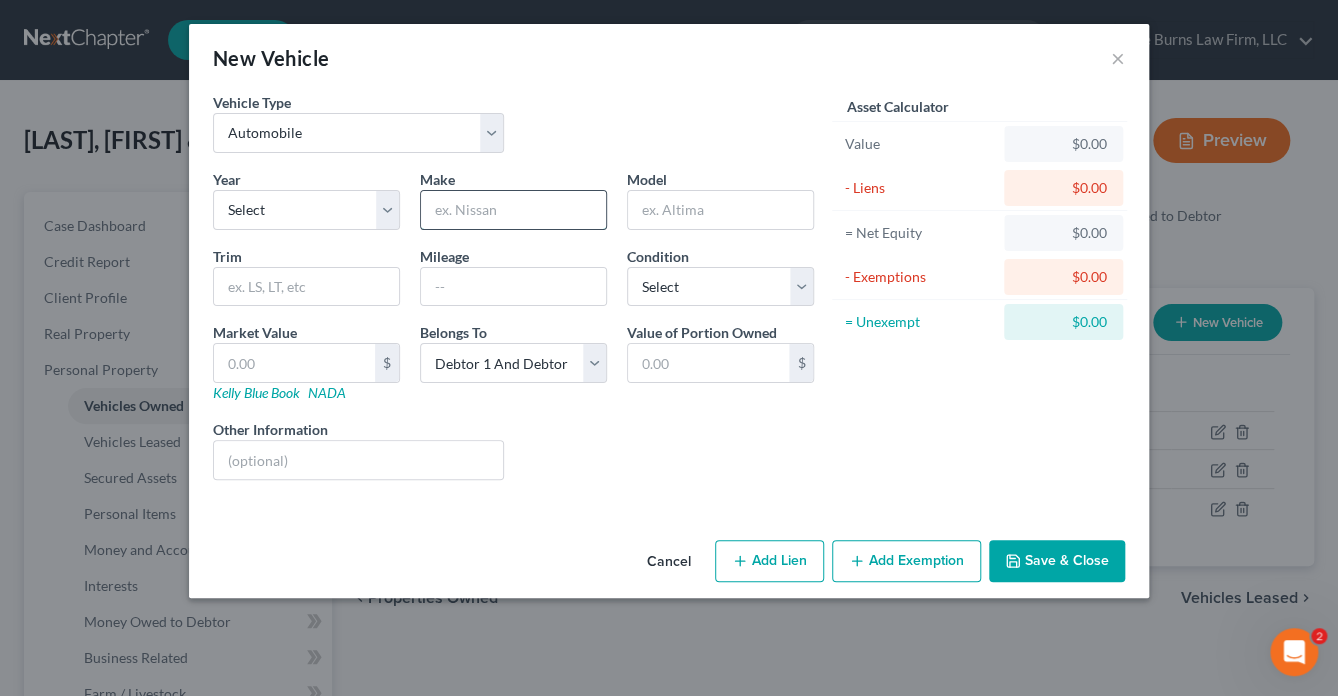 click at bounding box center (513, 210) 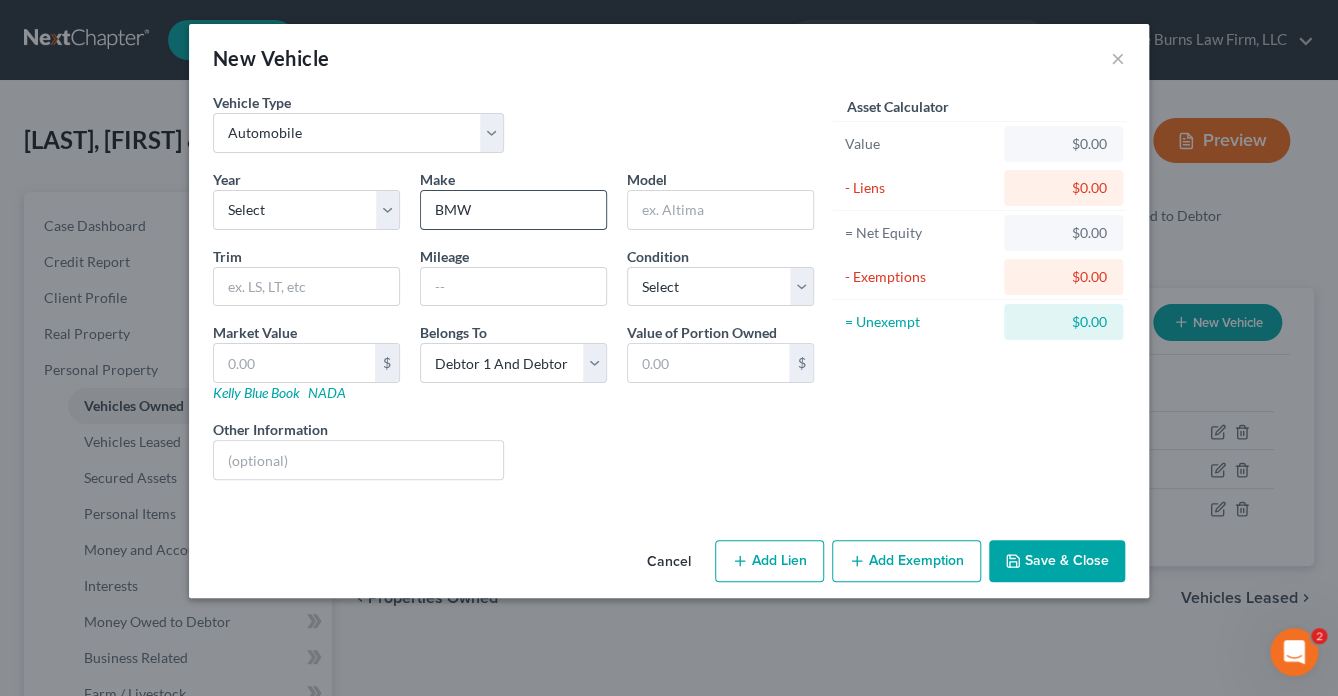 type on "BMW" 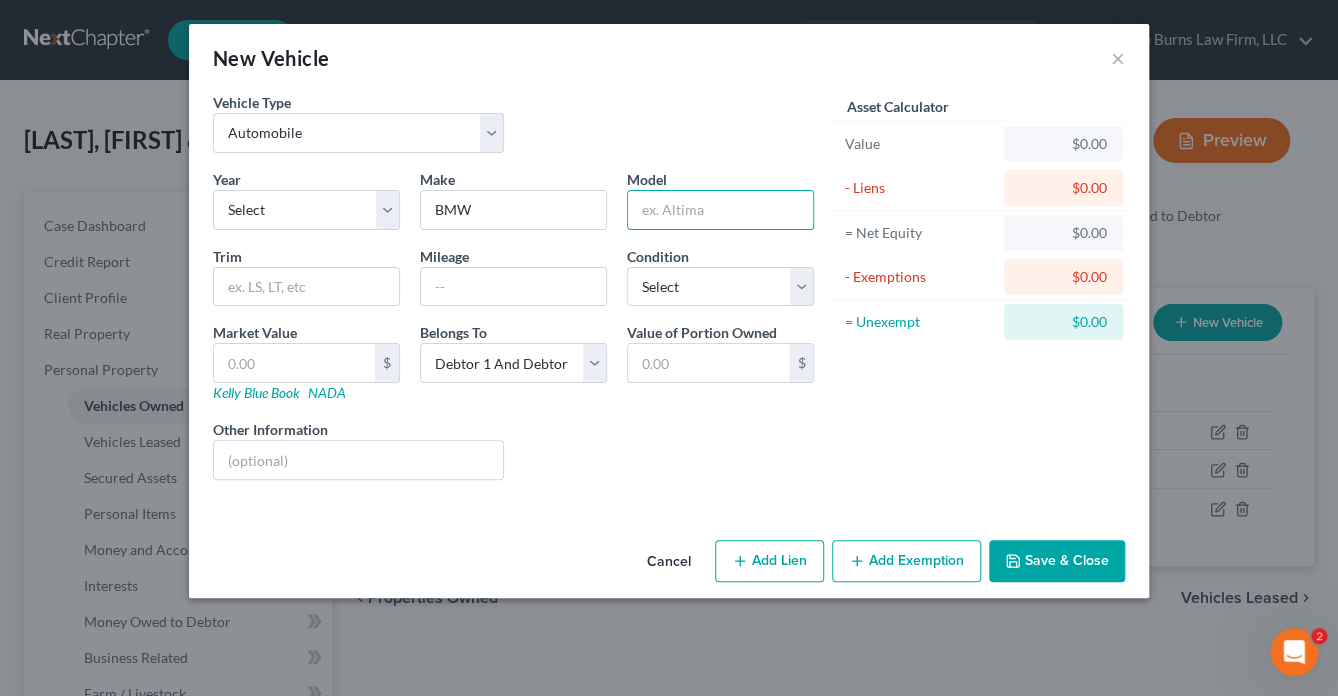 click on "Condition Select Excellent Very Good Good Fair Poor" at bounding box center [720, 276] 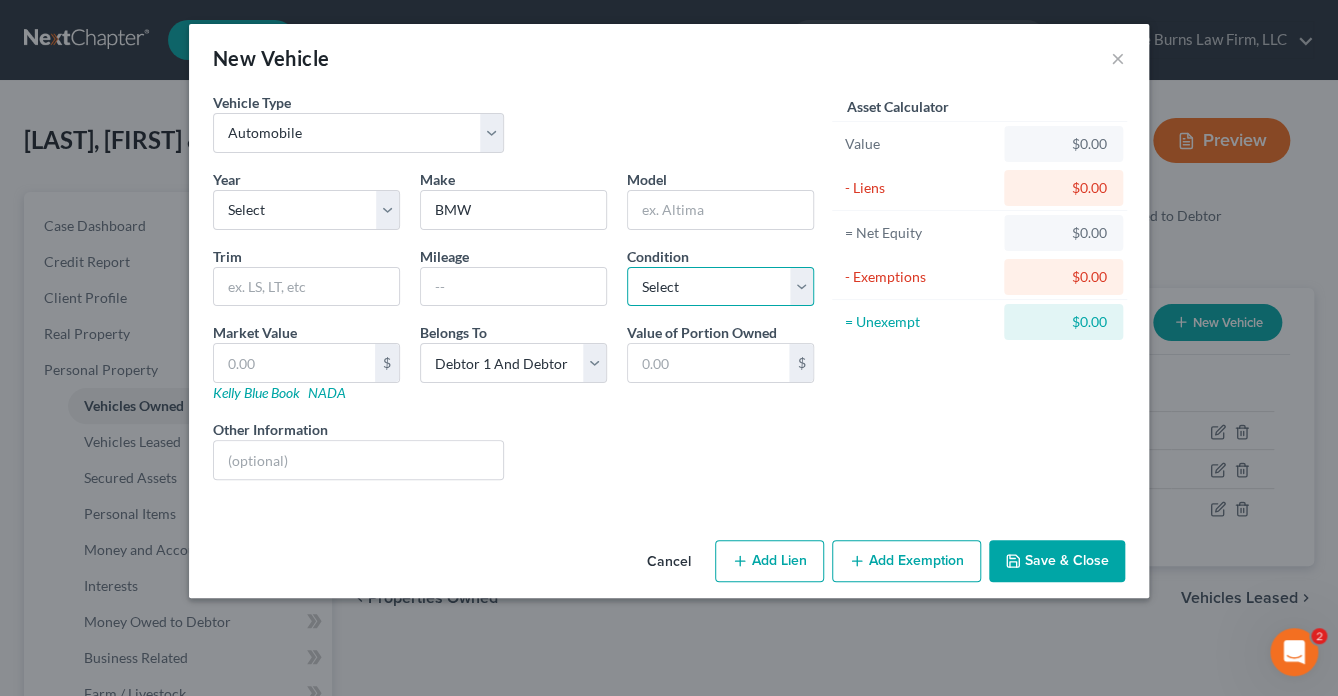 click on "Select Excellent Very Good Good Fair Poor" at bounding box center (720, 287) 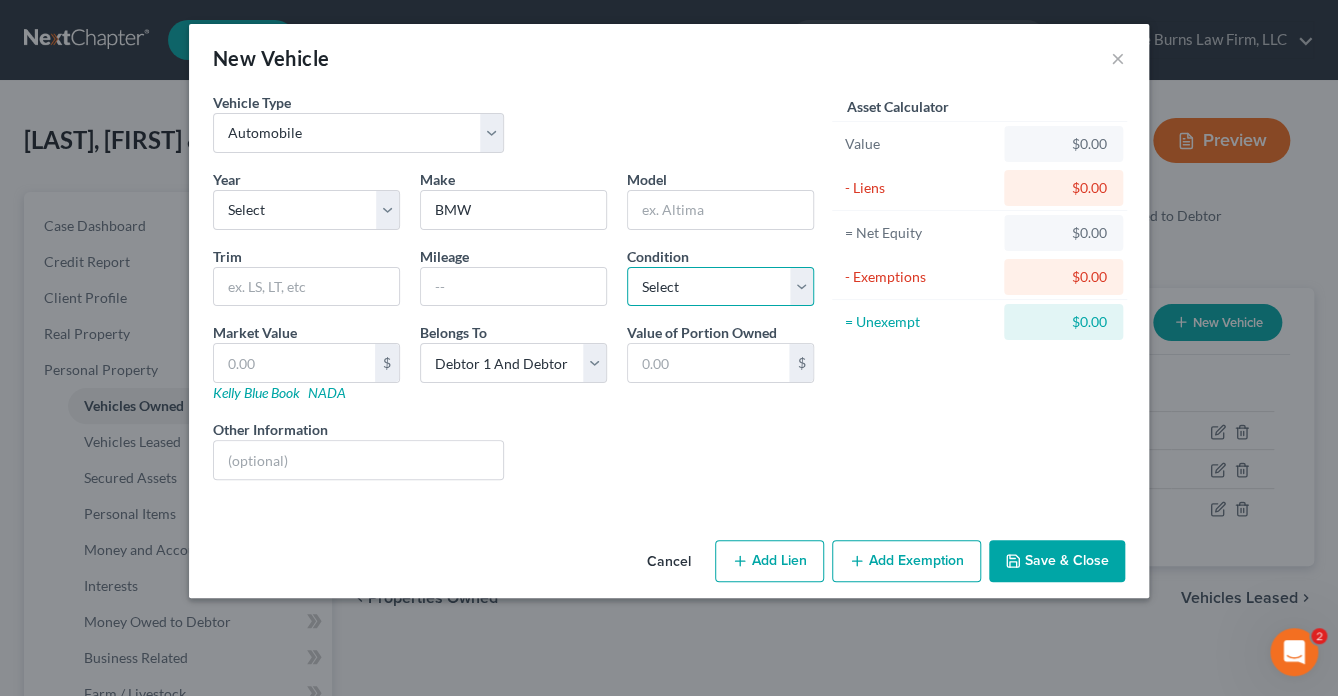 select on "4" 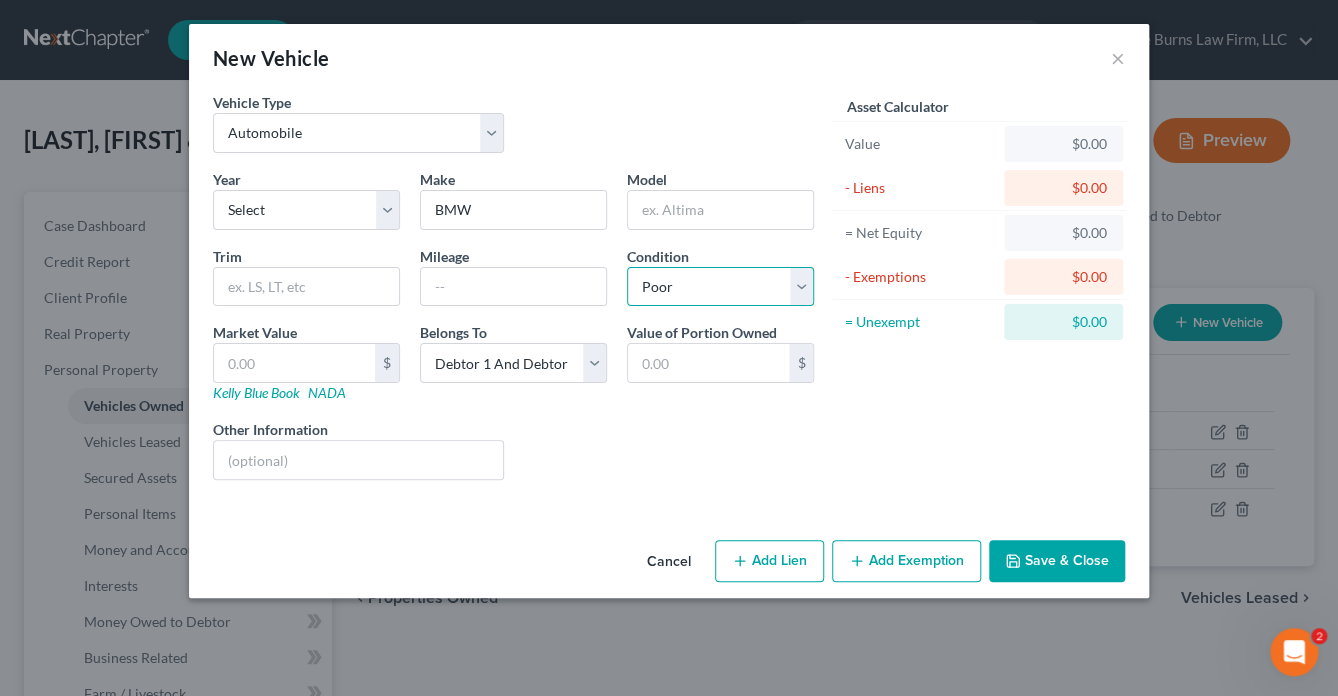 click on "Select Excellent Very Good Good Fair Poor" at bounding box center [720, 287] 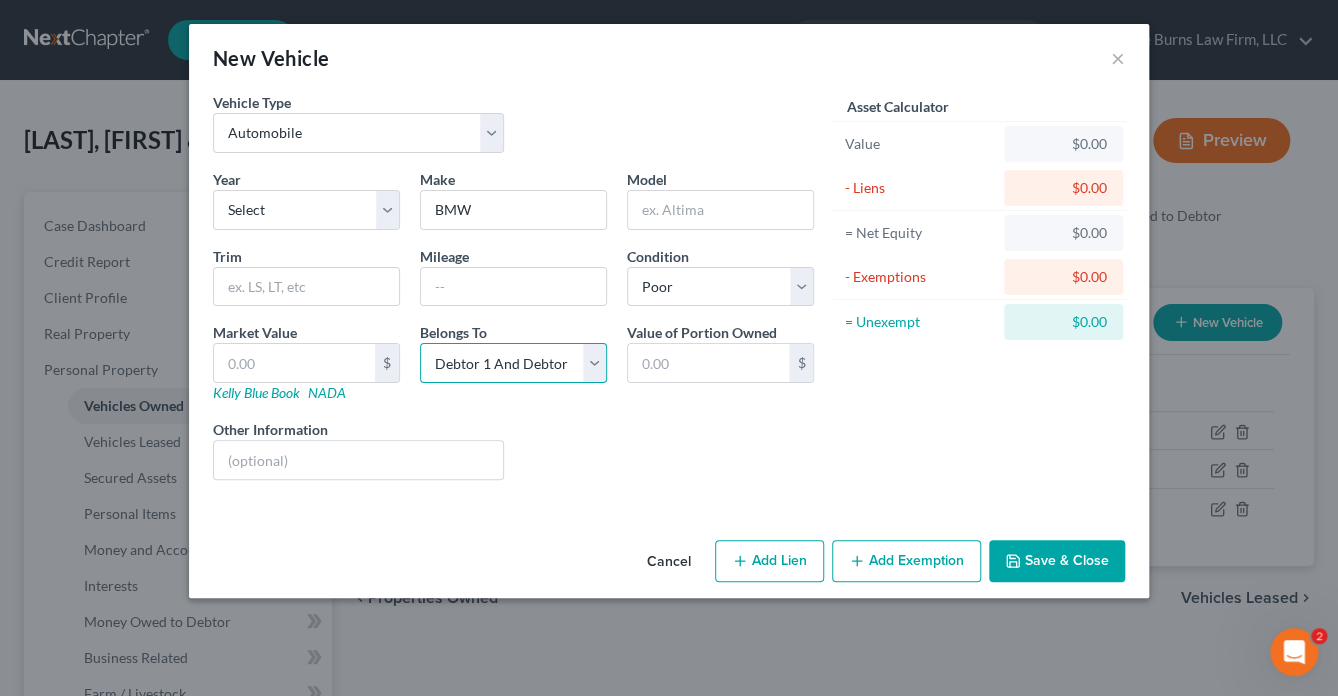 click on "Select Debtor 1 Only Debtor 2 Only Debtor 1 And Debtor 2 Only At Least One Of The Debtors And Another Community Property" at bounding box center [513, 363] 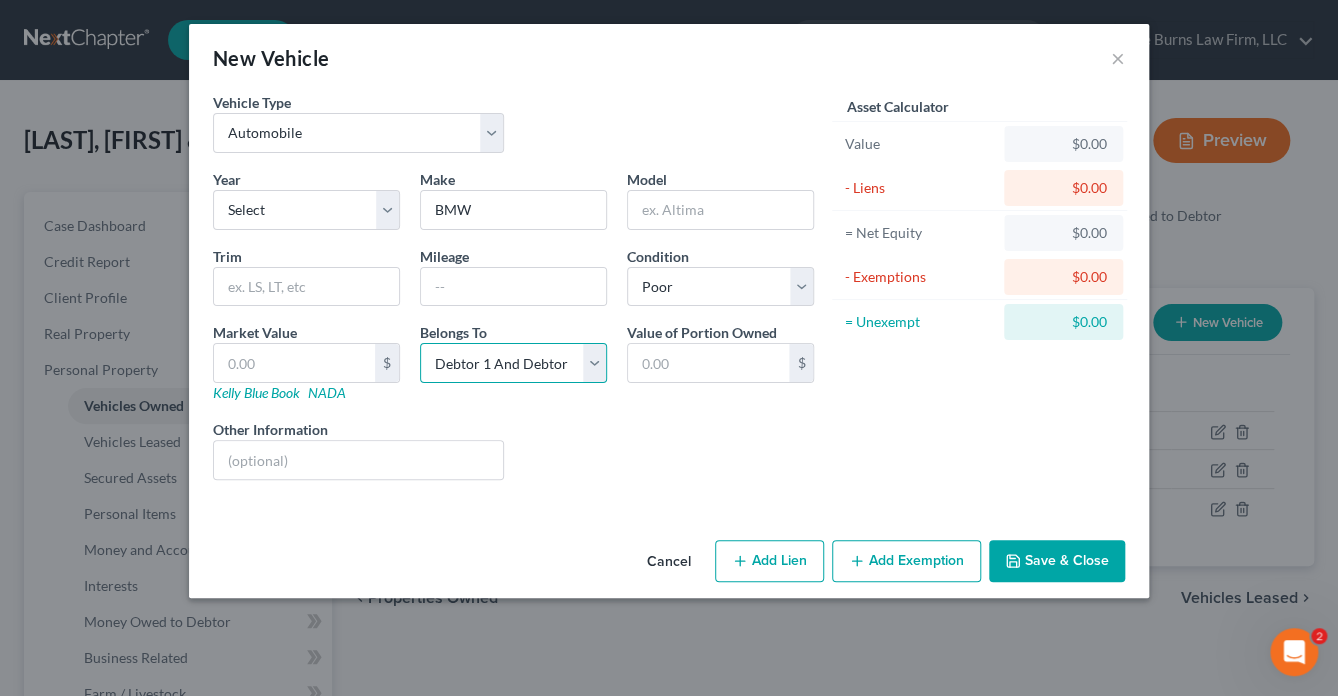 select on "1" 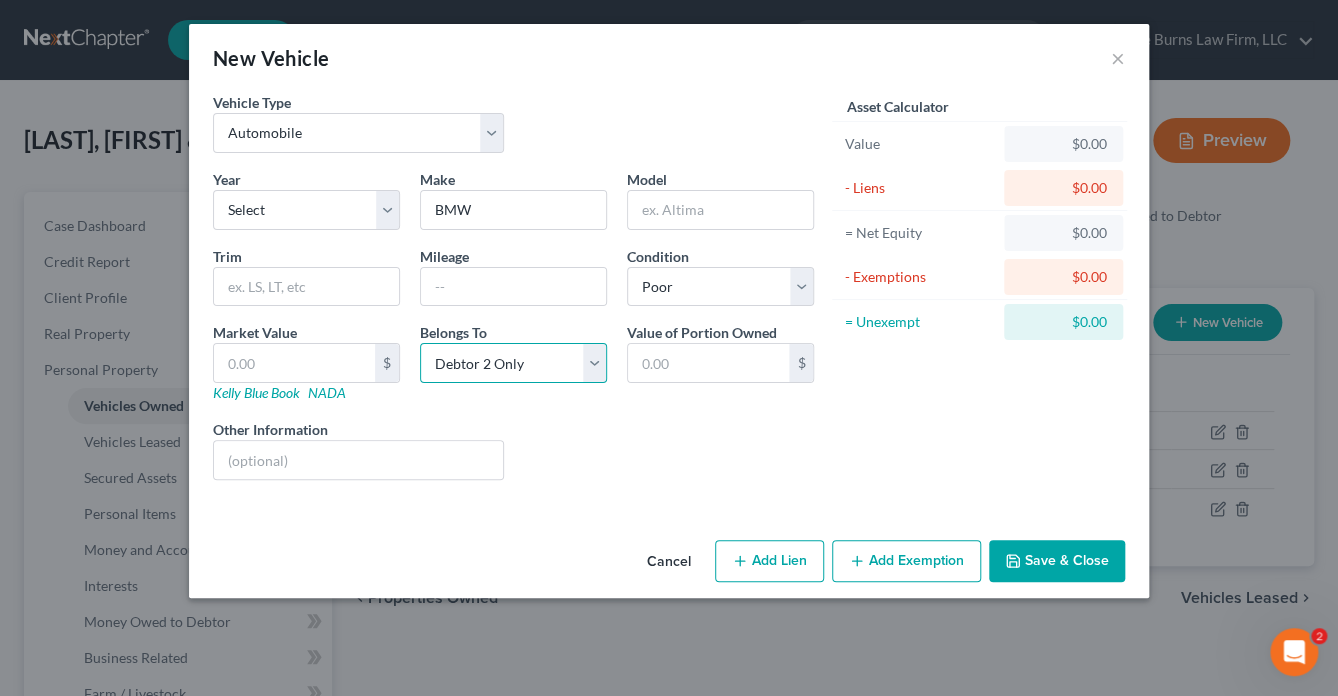 click on "Select Debtor 1 Only Debtor 2 Only Debtor 1 And Debtor 2 Only At Least One Of The Debtors And Another Community Property" at bounding box center (513, 363) 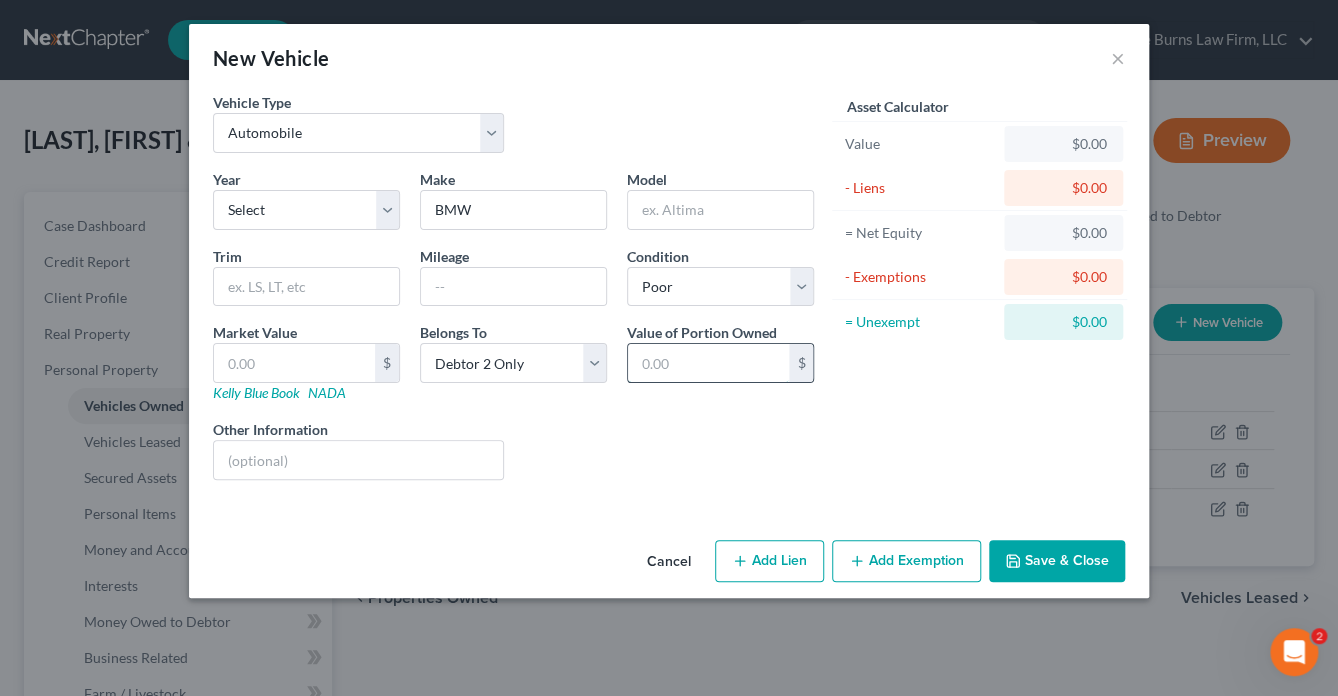 click at bounding box center (708, 363) 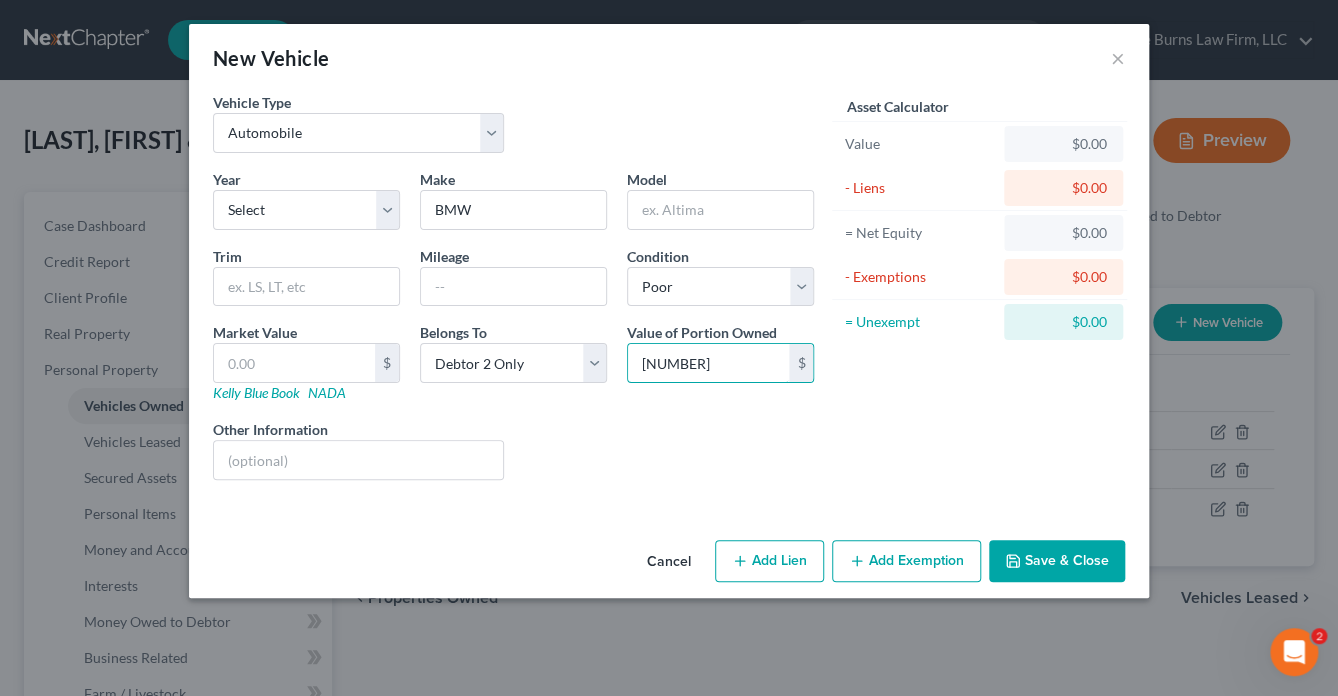 type on "[NUMBER]" 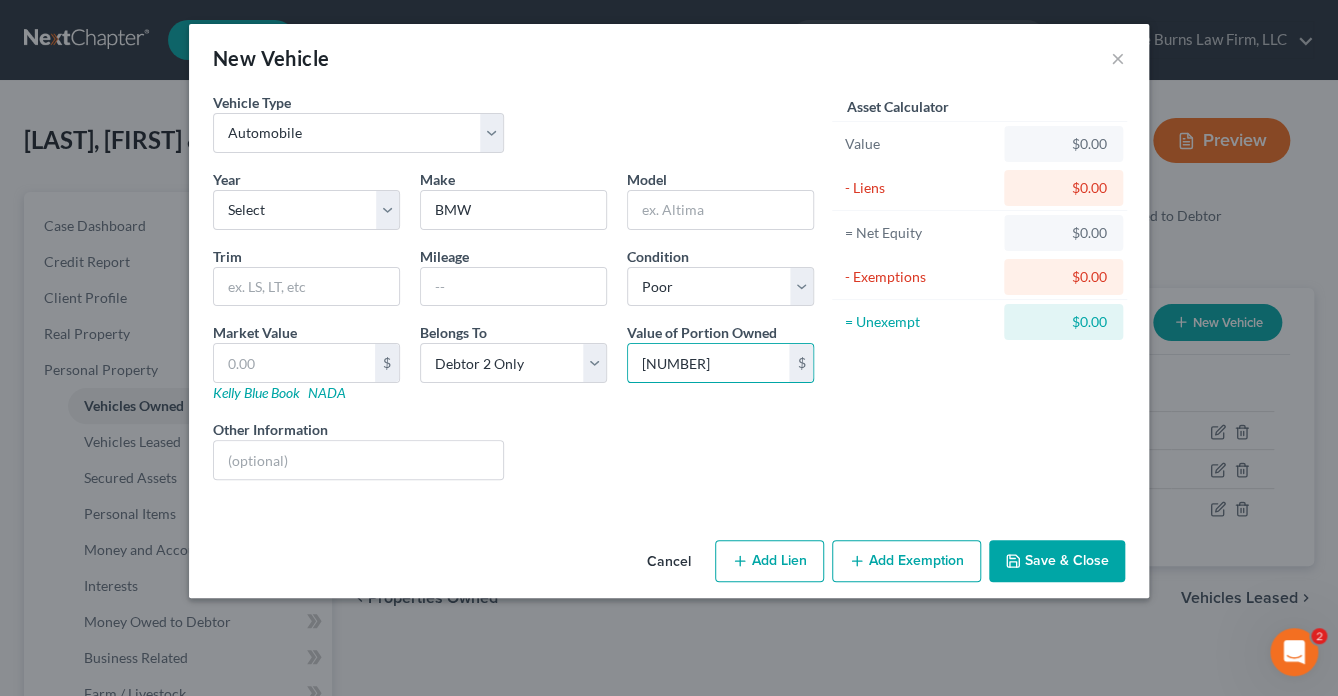 click on "Save & Close" at bounding box center (1057, 561) 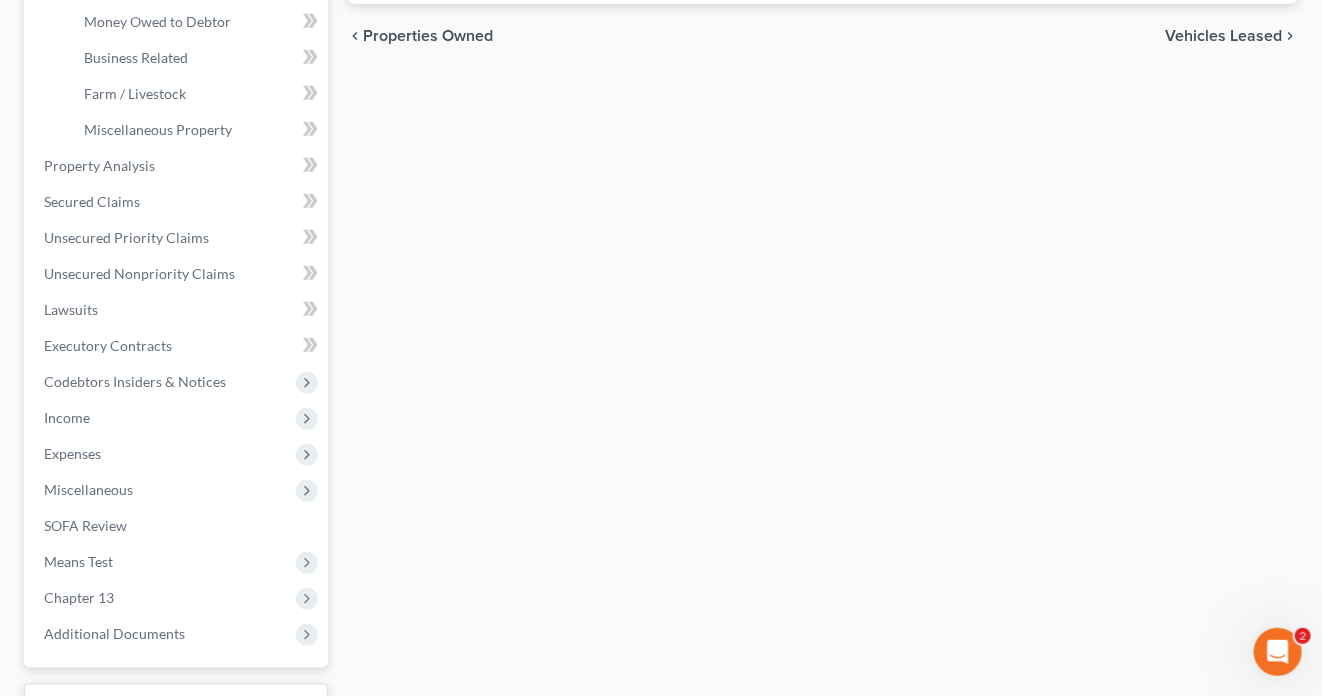scroll, scrollTop: 761, scrollLeft: 0, axis: vertical 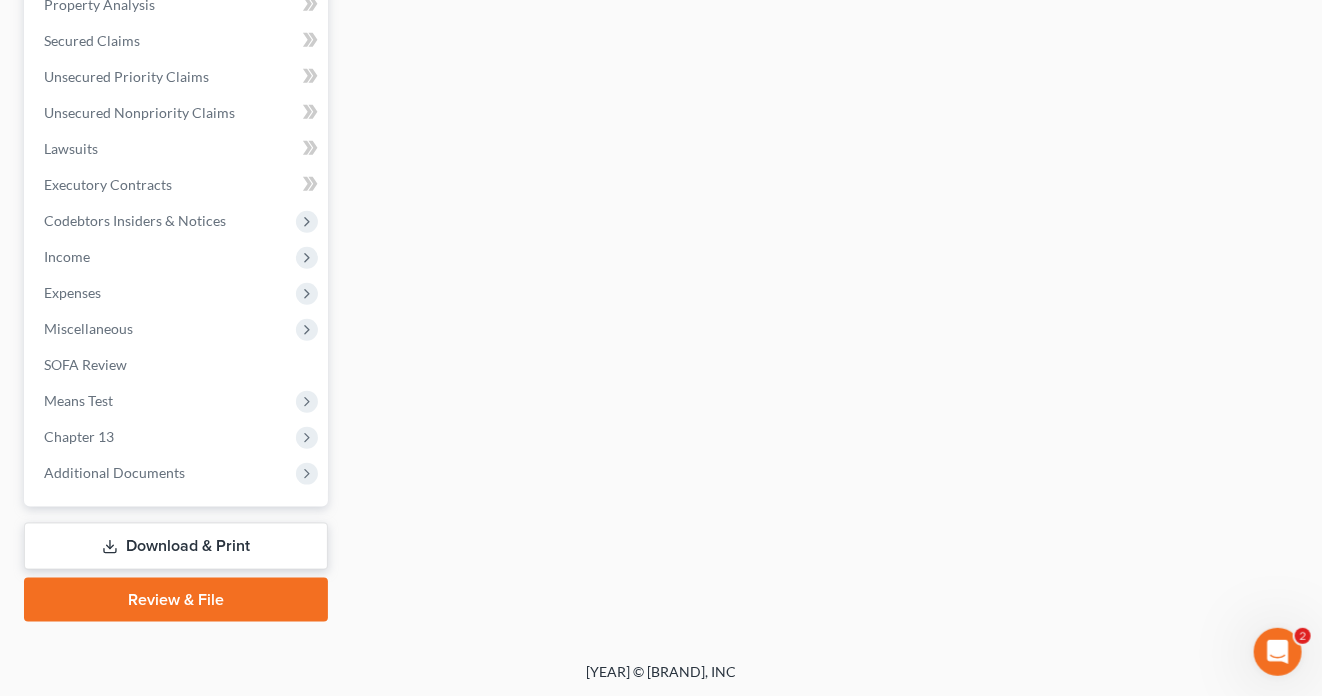 click on "Download & Print" at bounding box center (176, 546) 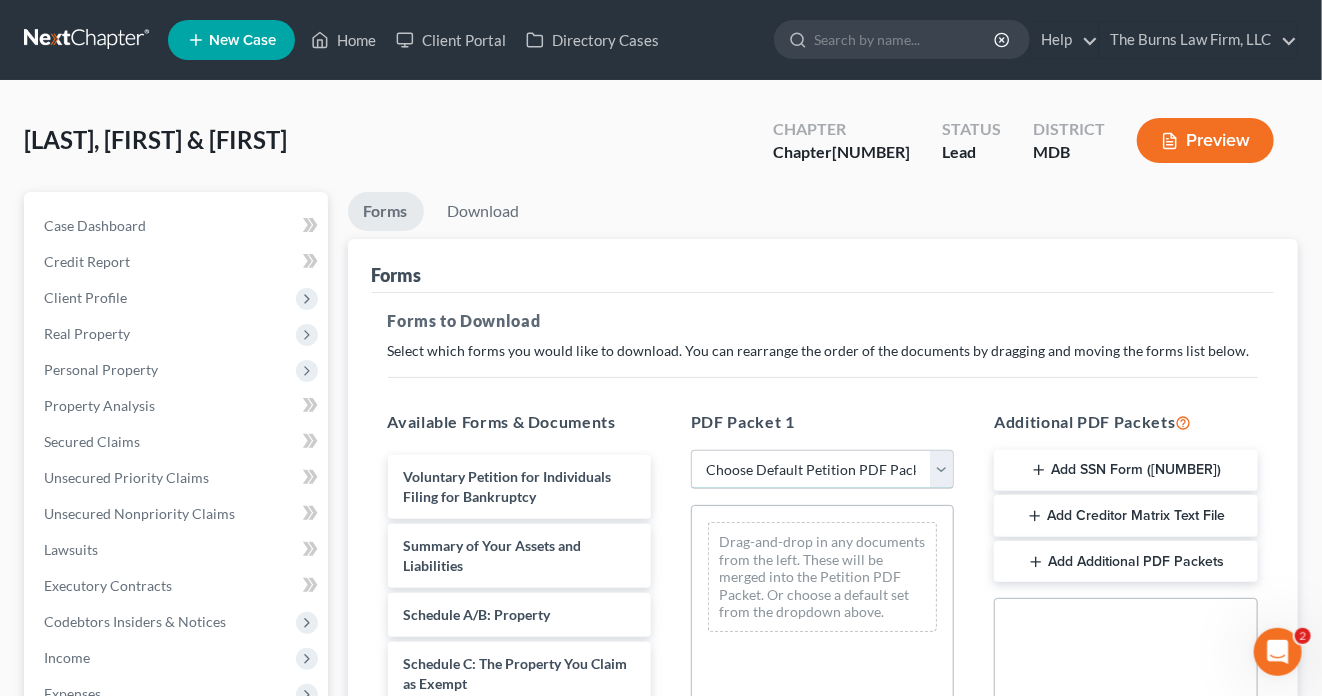 click on "Choose Default Petition PDF Packet Complete Bankruptcy Petition (all forms and schedules) Emergency Filing Forms (Petition and Creditor List Only) Amended Forms Signature Pages Only Supplemental Post Petition (Sch. I & J) Supplemental Post Petition (Sch. I) Supplemental Post Petition (Sch. J)" at bounding box center [822, 470] 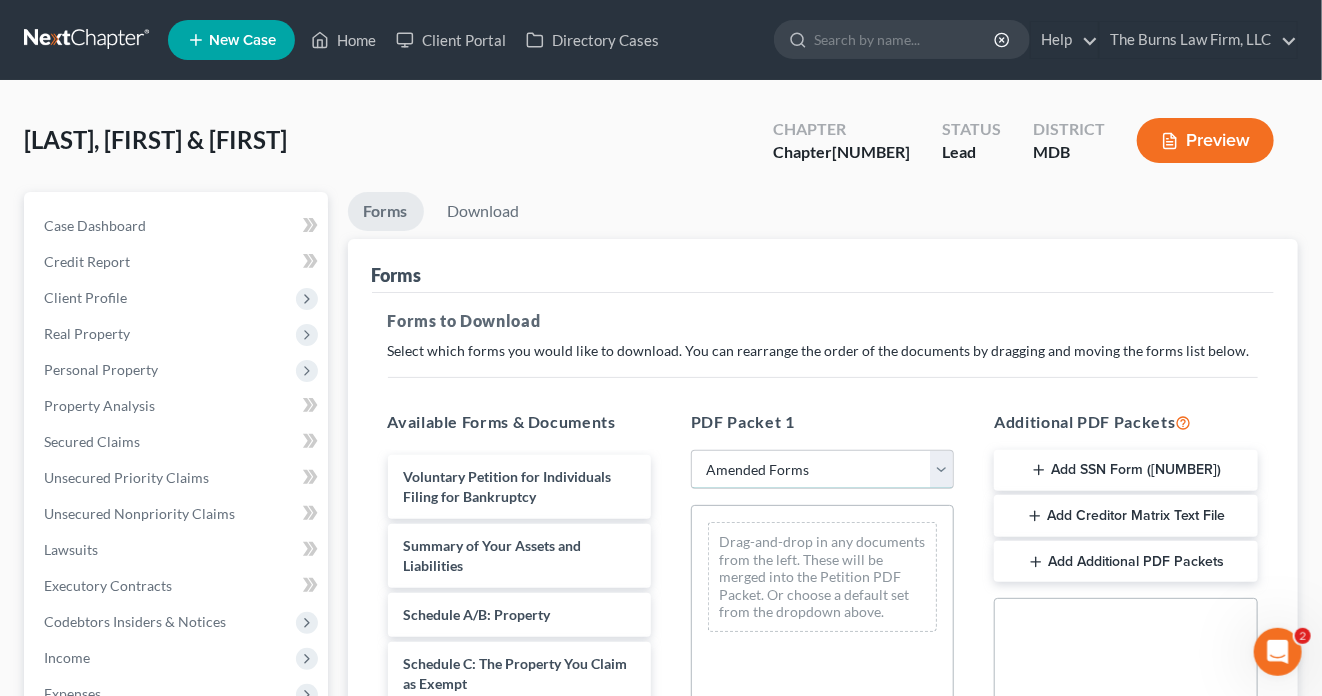 click on "Choose Default Petition PDF Packet Complete Bankruptcy Petition (all forms and schedules) Emergency Filing Forms (Petition and Creditor List Only) Amended Forms Signature Pages Only Supplemental Post Petition (Sch. I & J) Supplemental Post Petition (Sch. I) Supplemental Post Petition (Sch. J)" at bounding box center (822, 470) 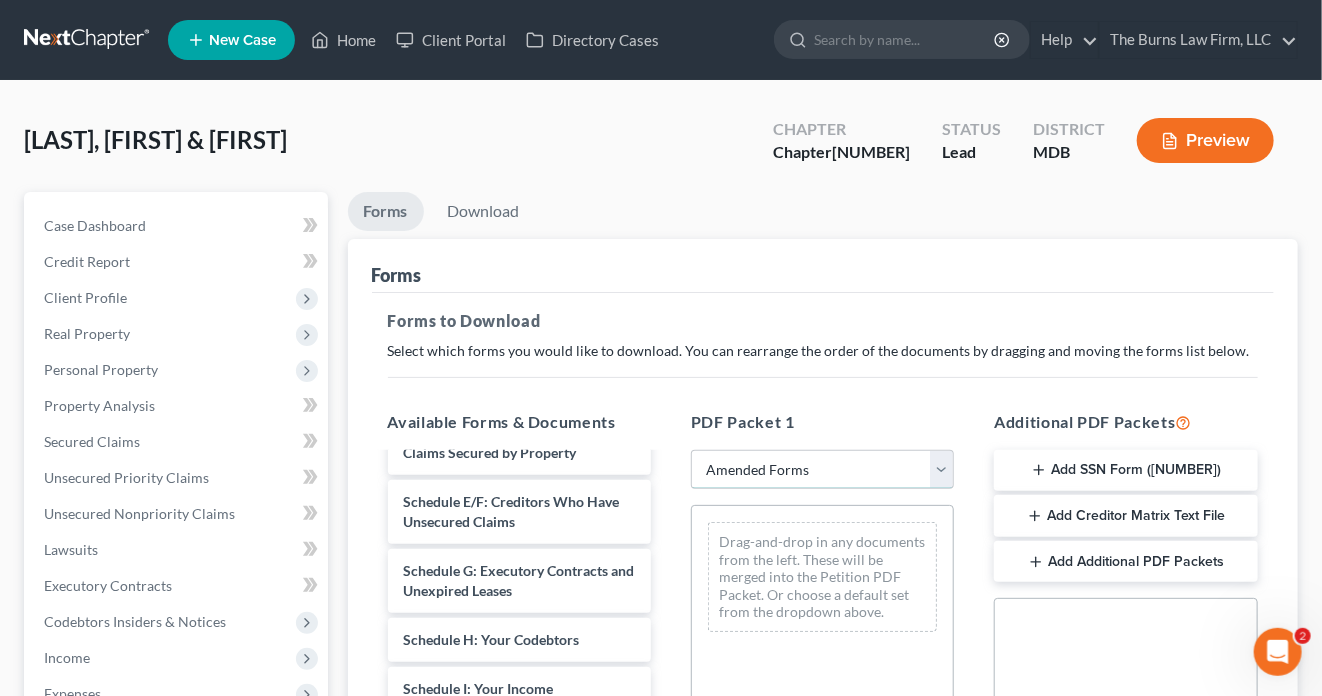 scroll, scrollTop: 0, scrollLeft: 0, axis: both 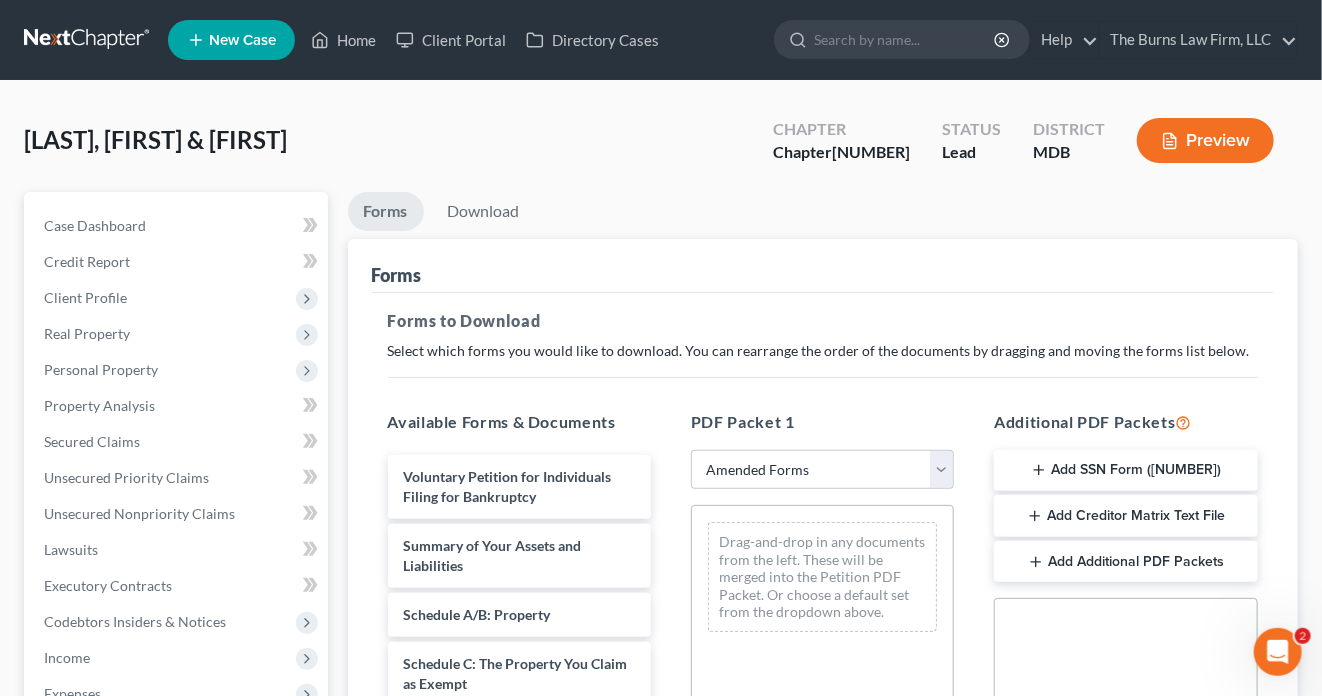 click on "Forms Forms to Download Select which forms you would like to download. You can rearrange the order of the documents by dragging and moving the forms list below.  Available Forms & Documents
Voluntary Petition for Individuals Filing for Bankruptcy Summary of Your Assets and Liabilities Schedule A/B: Property Schedule C: The Property You Claim as Exempt Schedule D: Creditors Who Have Claims Secured by Property Schedule E/F: Creditors Who Have Unsecured Claims Schedule G: Executory Contracts and Unexpired Leases Schedule H: Your Codebtors Schedule I: Your Income Schedule J: Your Expenses Declaration About an Individual Debtor's Schedules Your Statement of Financial Affairs for Individuals Filing for Bankruptcy Chapter 13 Statement of Your Current Monthly Income Creditor Matrix Verification of Creditor Matrix Notice Required by 11 U.S.C. § 342(b) for Individuals Filing for Bankruptcy Attorney's Disclosure of Compensation
Save New Download Template PDF Packet 1 Choose Default Petition PDF Packet" at bounding box center [823, 667] 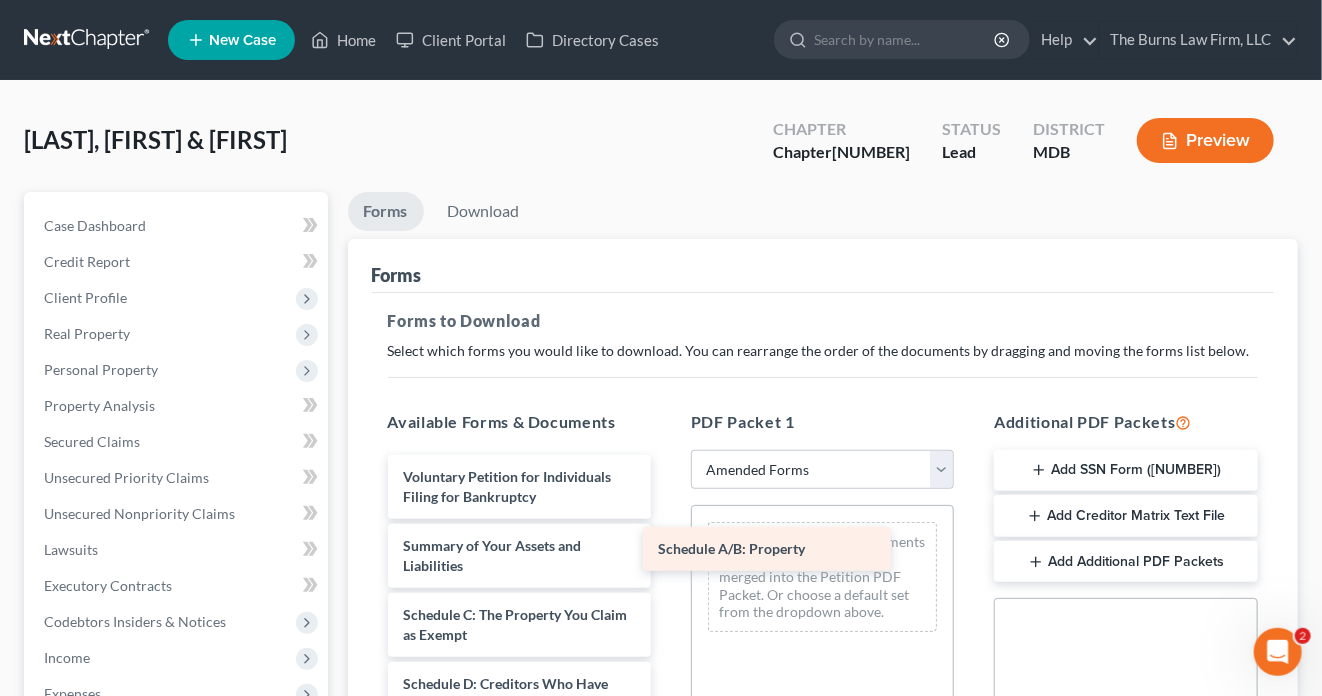 drag, startPoint x: 476, startPoint y: 619, endPoint x: 743, endPoint y: 546, distance: 276.79956 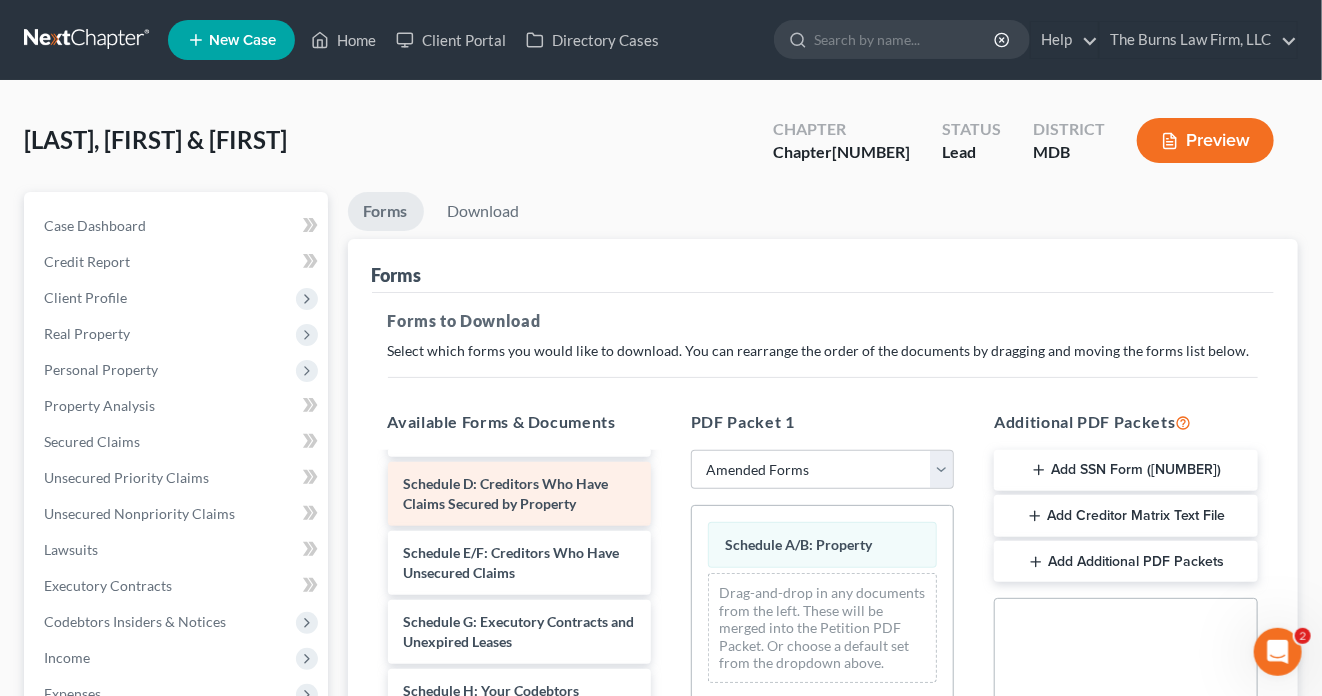 scroll, scrollTop: 100, scrollLeft: 0, axis: vertical 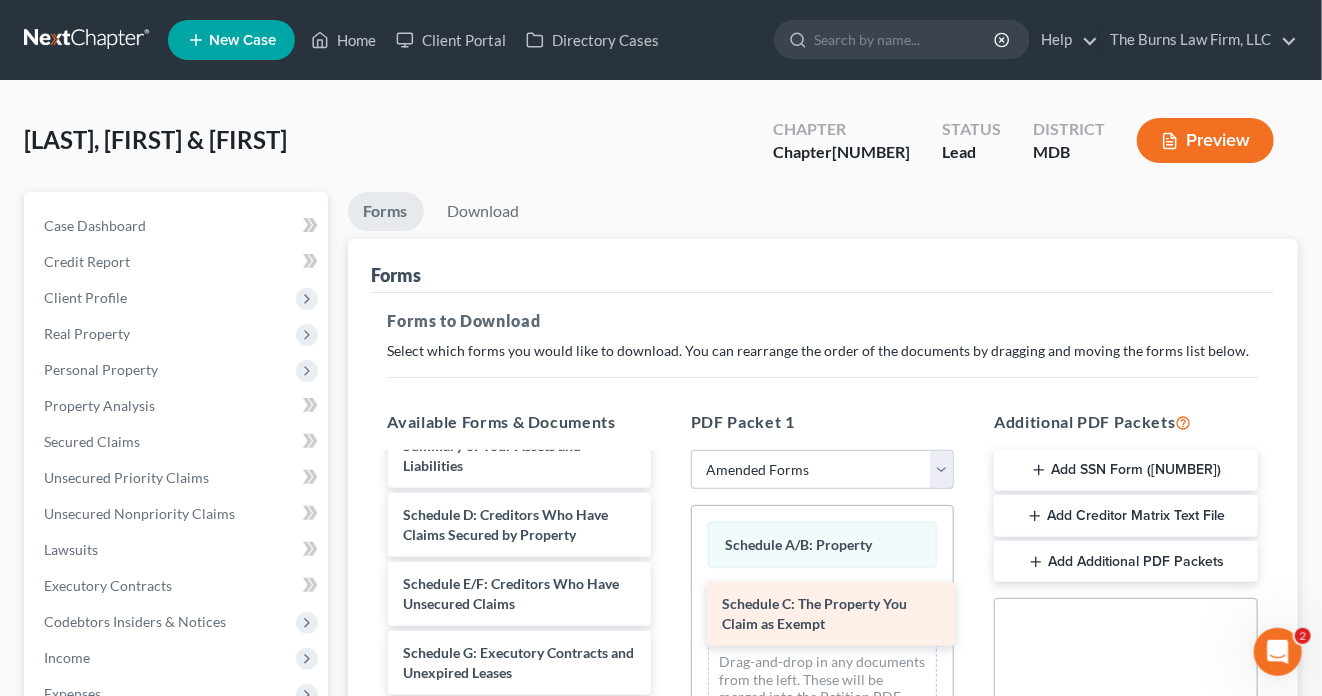 drag, startPoint x: 469, startPoint y: 527, endPoint x: 783, endPoint y: 613, distance: 325.56412 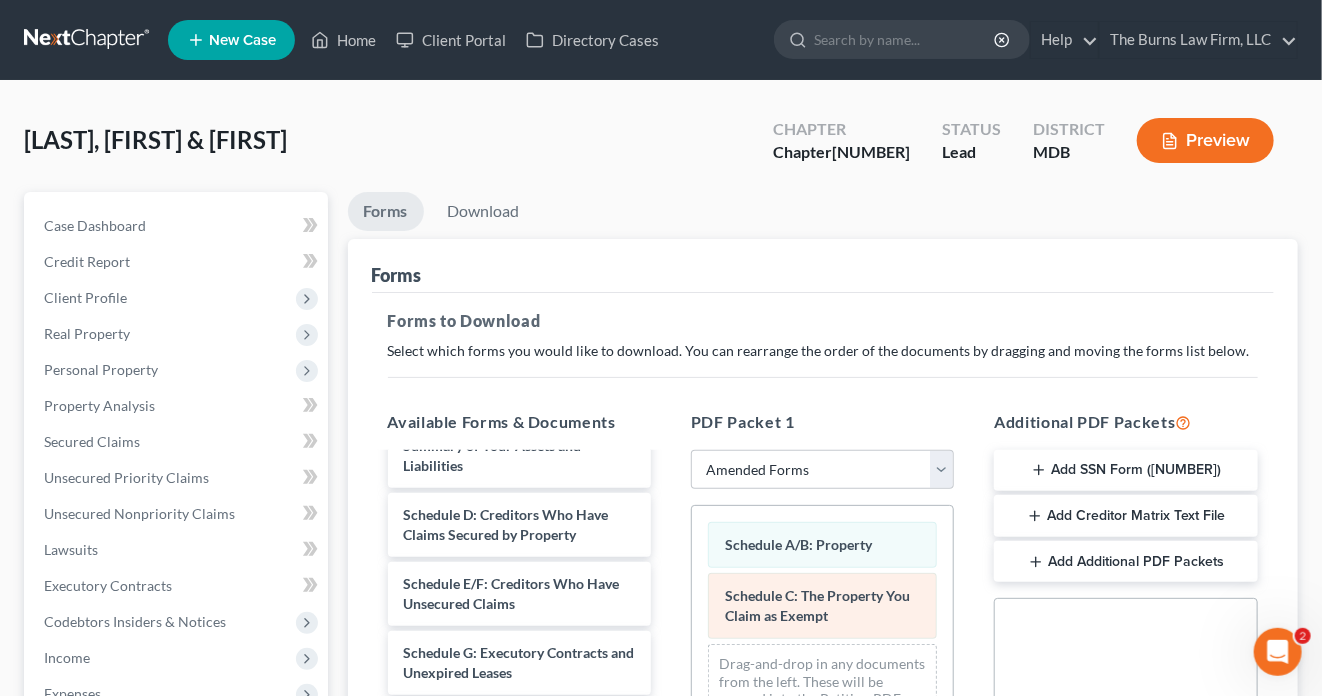 scroll, scrollTop: 400, scrollLeft: 0, axis: vertical 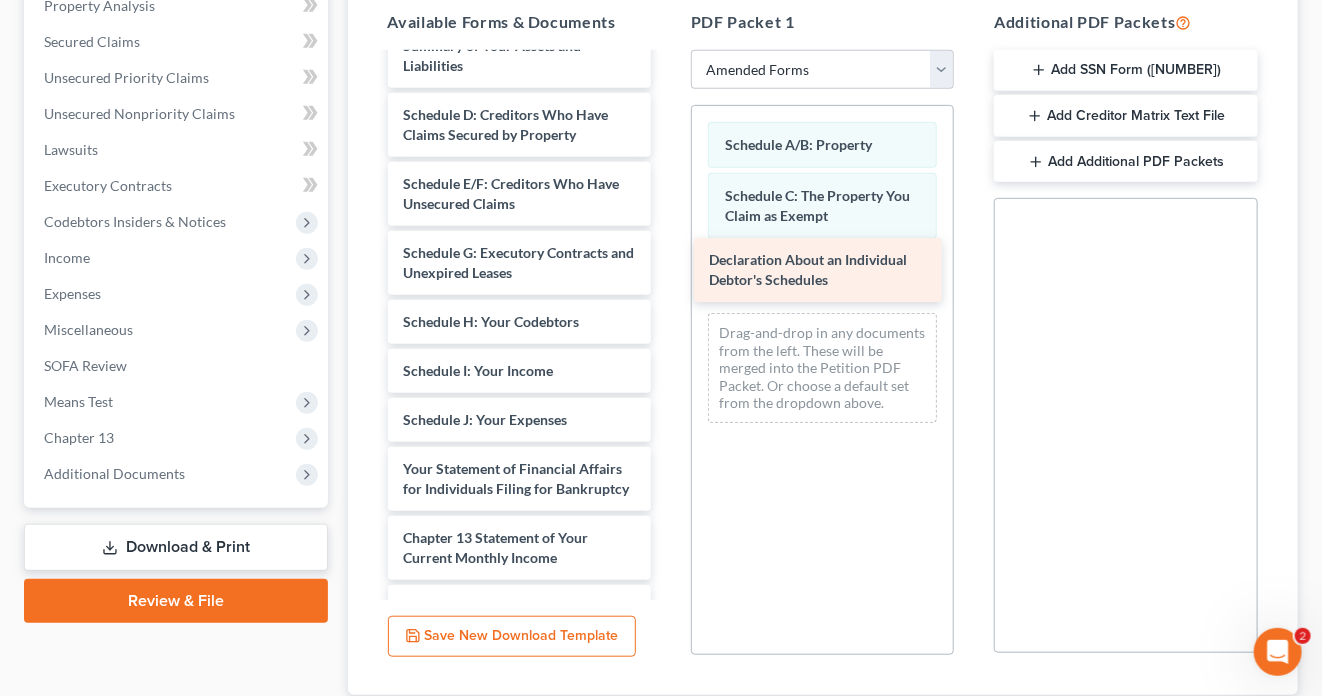 drag, startPoint x: 482, startPoint y: 481, endPoint x: 789, endPoint y: 282, distance: 365.85516 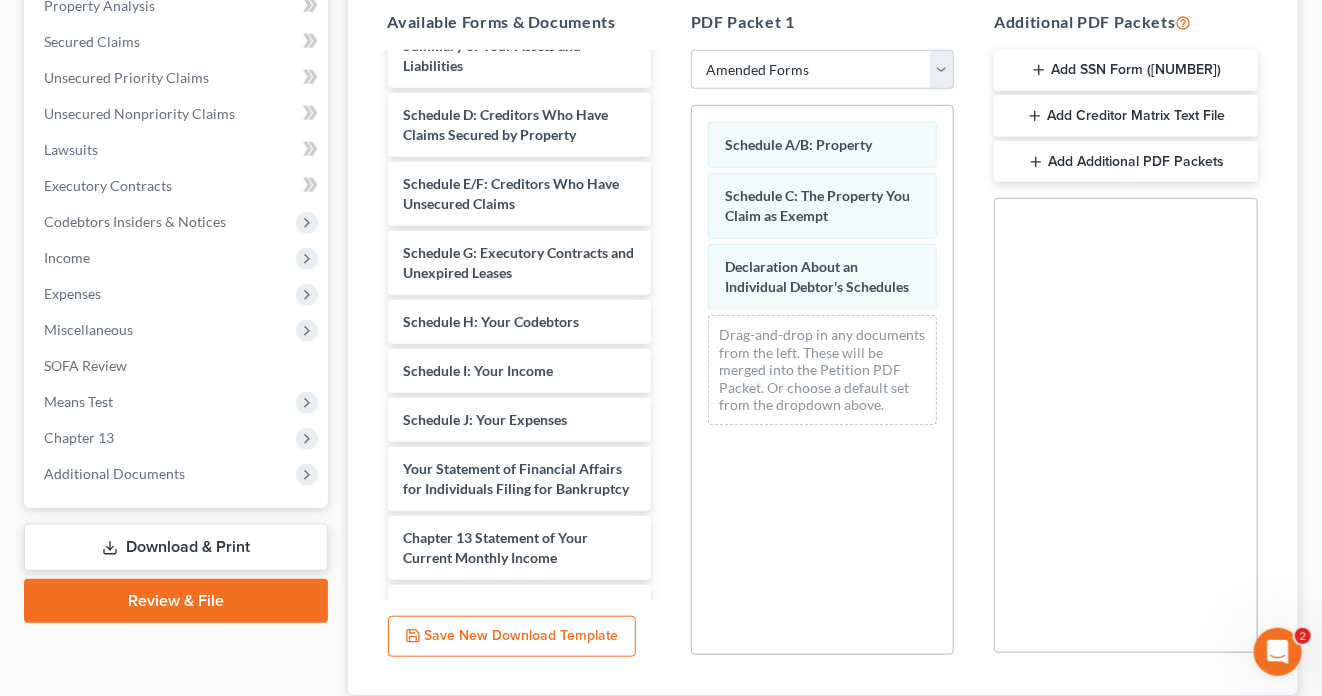scroll, scrollTop: 537, scrollLeft: 0, axis: vertical 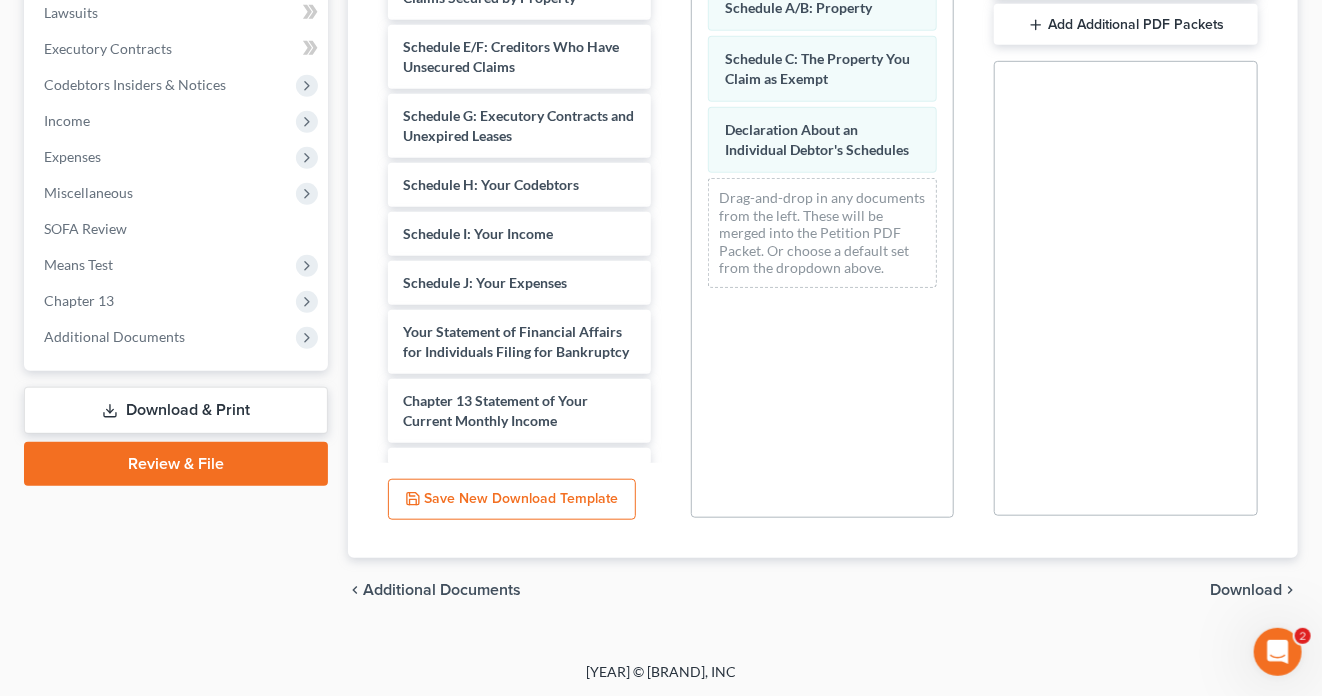 click on "Download" at bounding box center [1246, 590] 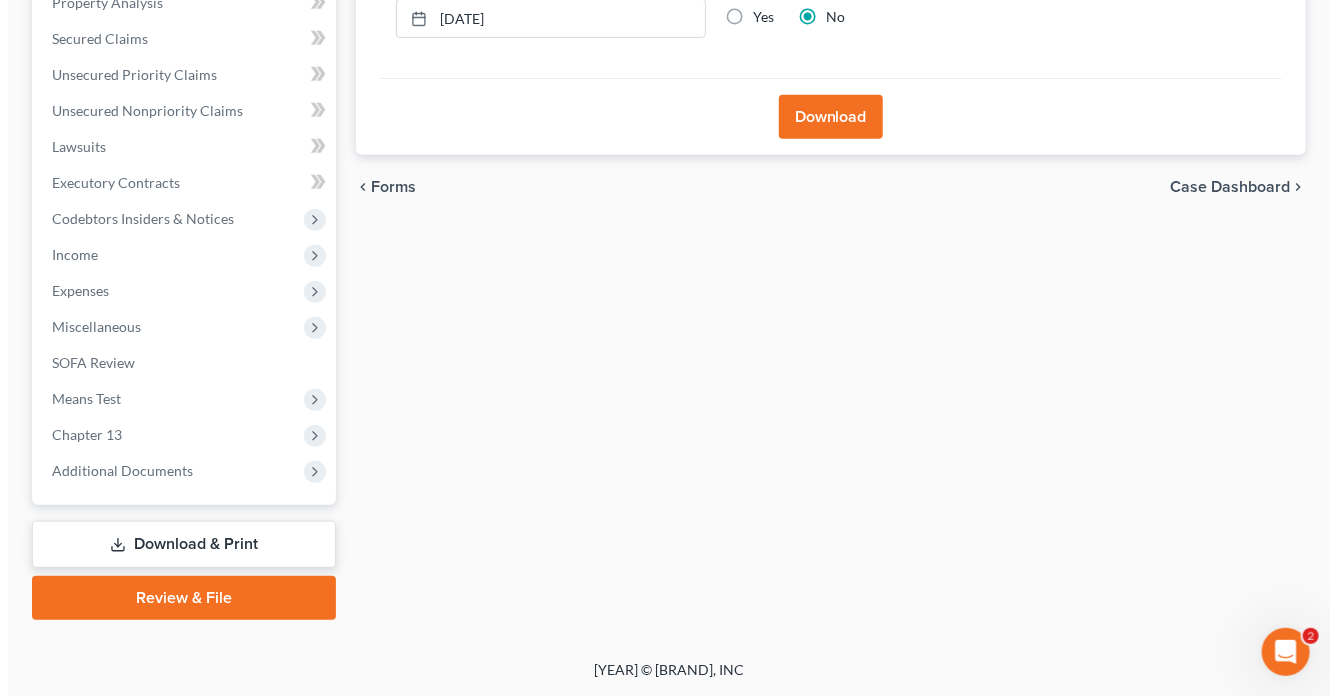 scroll, scrollTop: 401, scrollLeft: 0, axis: vertical 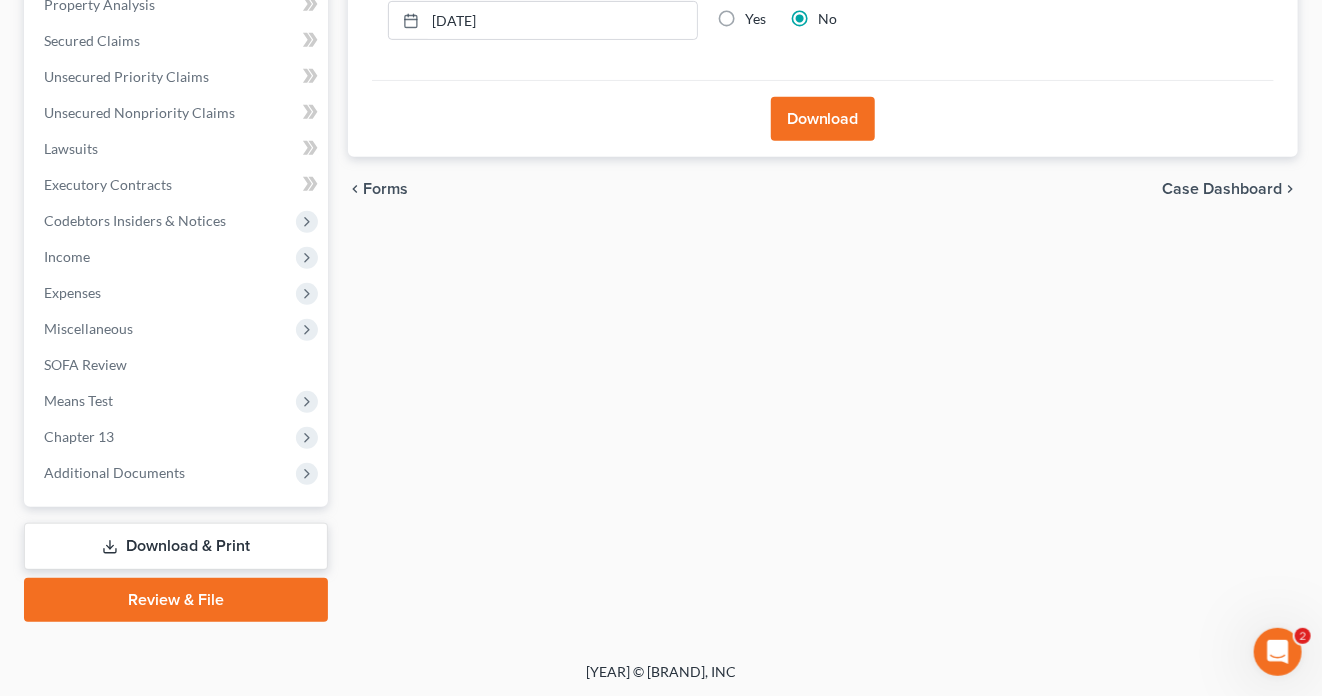 click on "Download" at bounding box center [823, 119] 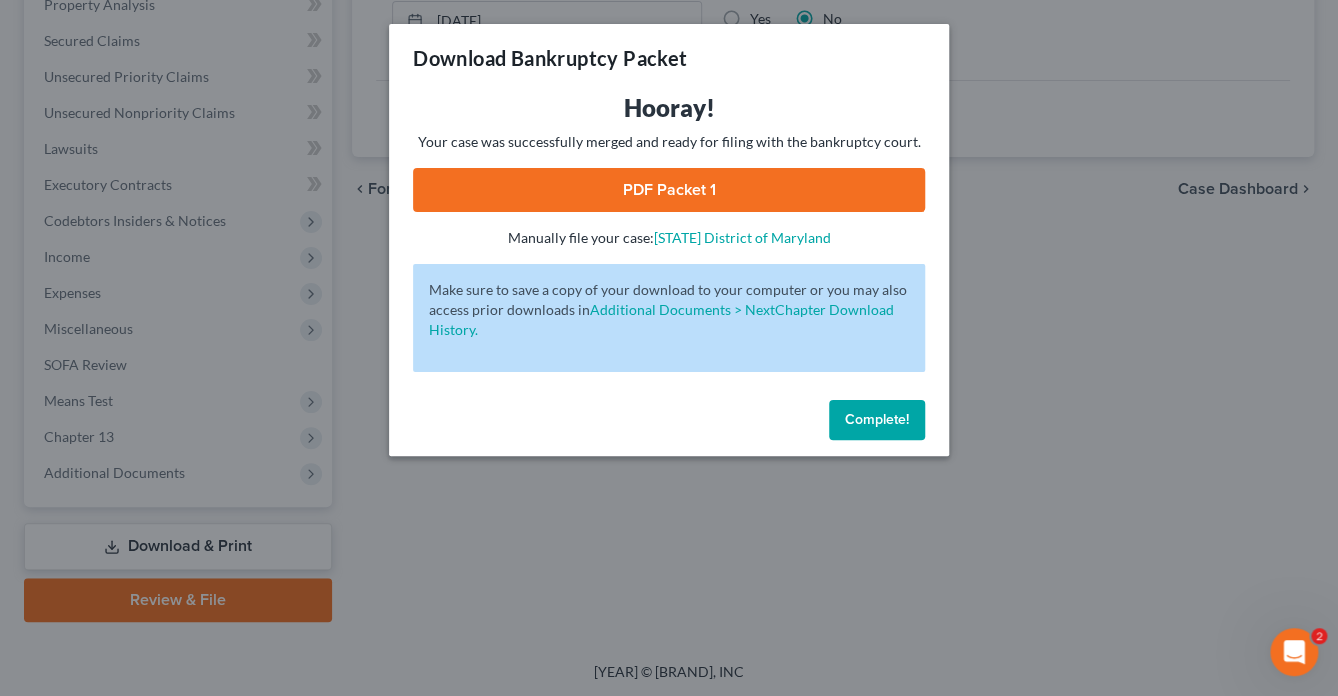 click on "PDF Packet 1" at bounding box center (669, 190) 